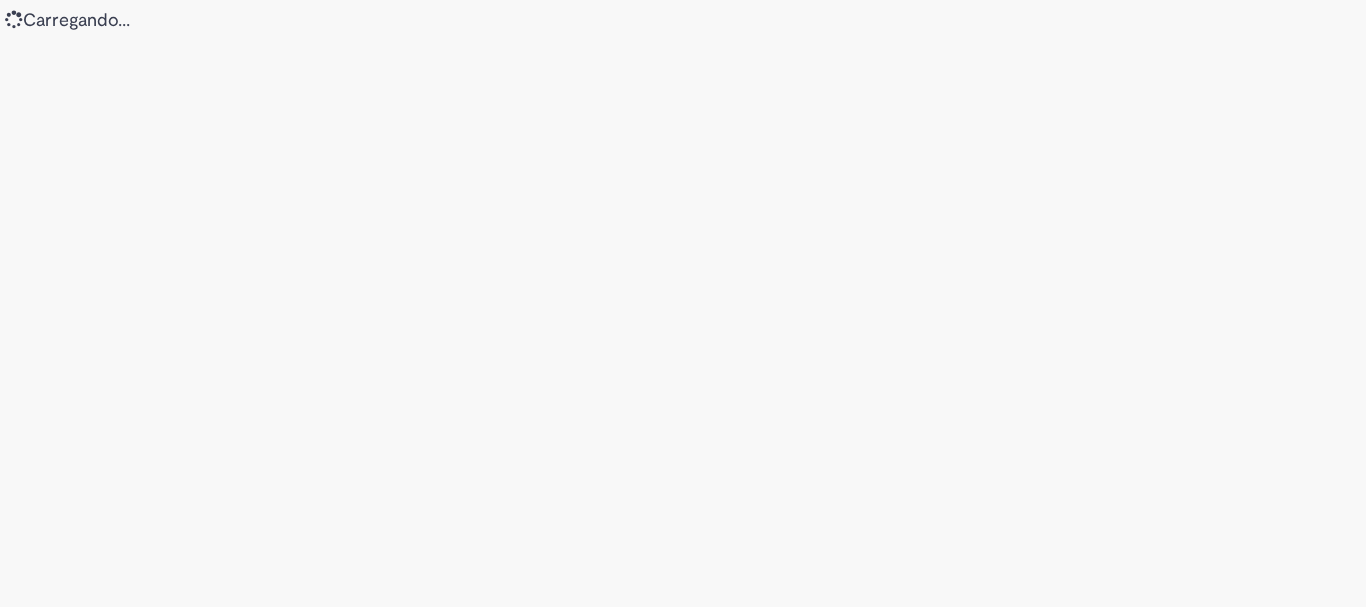 scroll, scrollTop: 0, scrollLeft: 0, axis: both 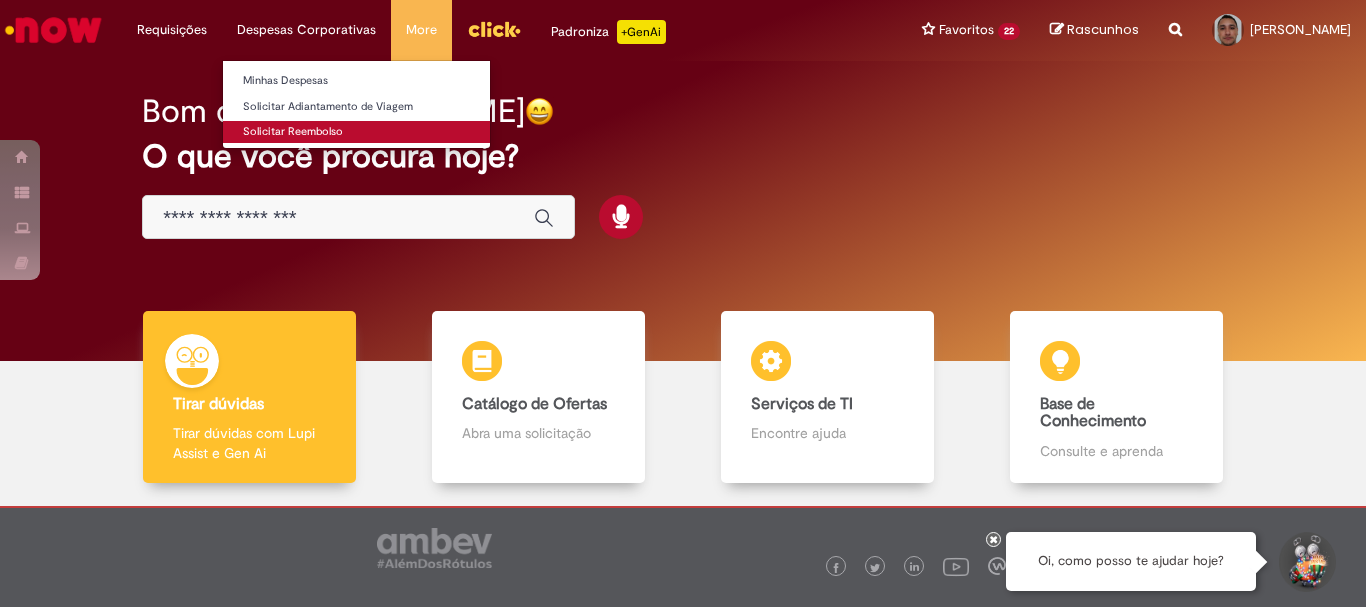 click on "Solicitar Reembolso" at bounding box center (356, 132) 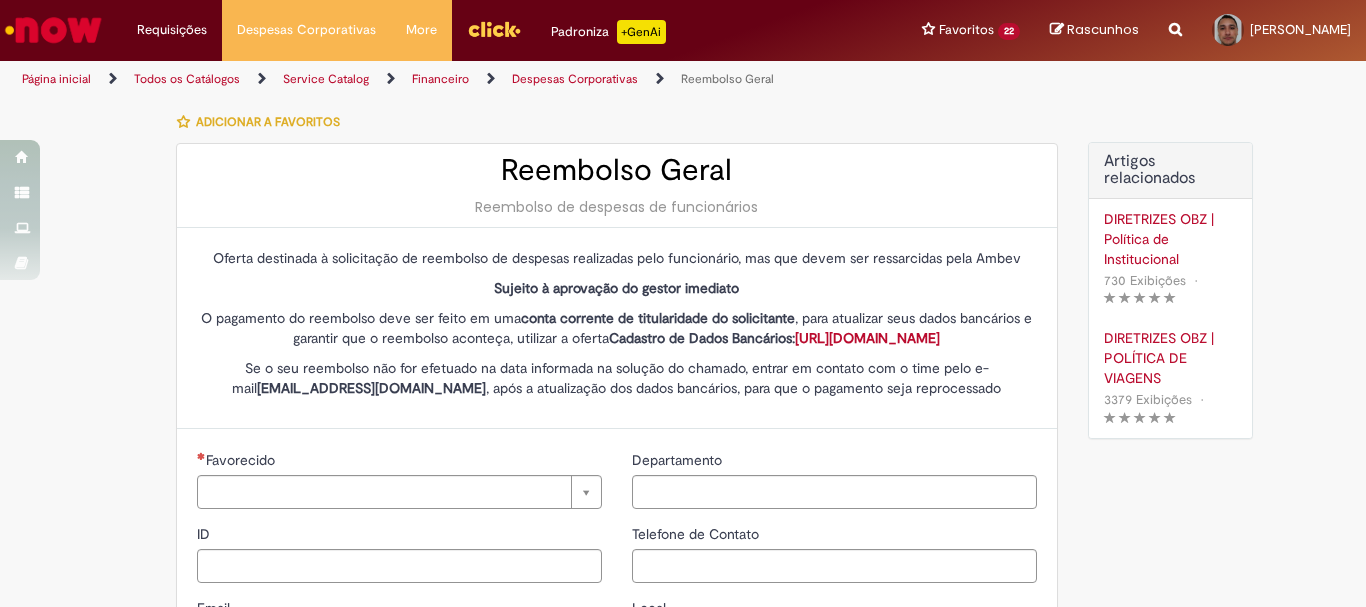type on "********" 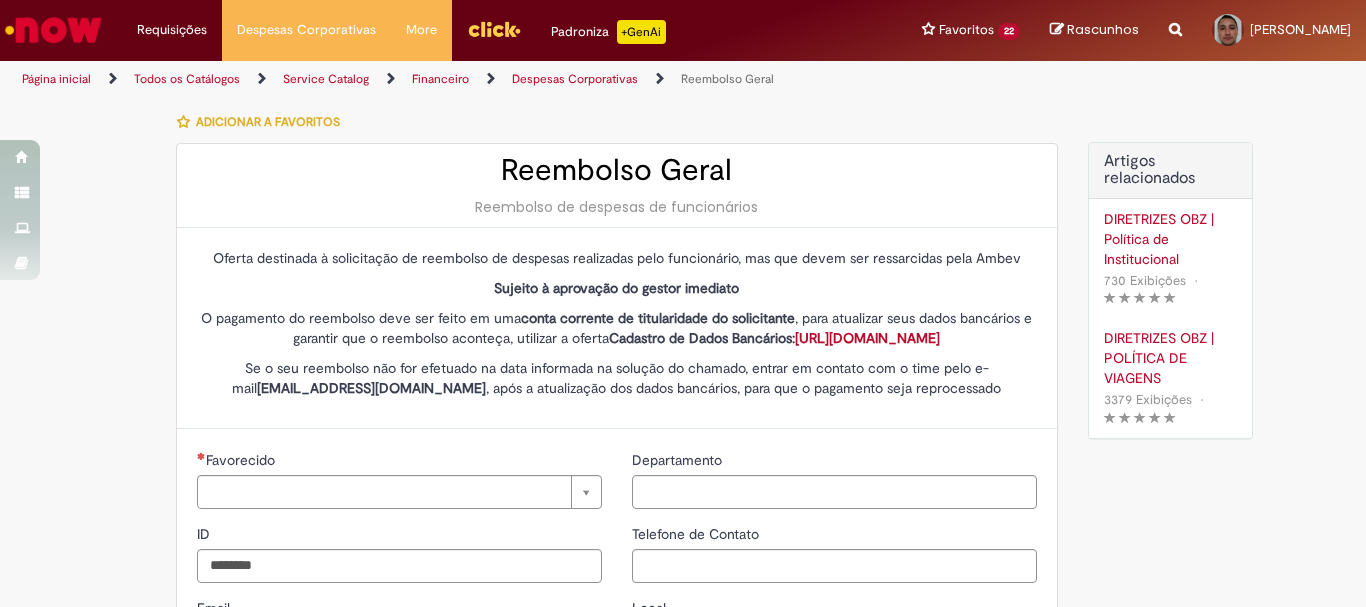 type on "**********" 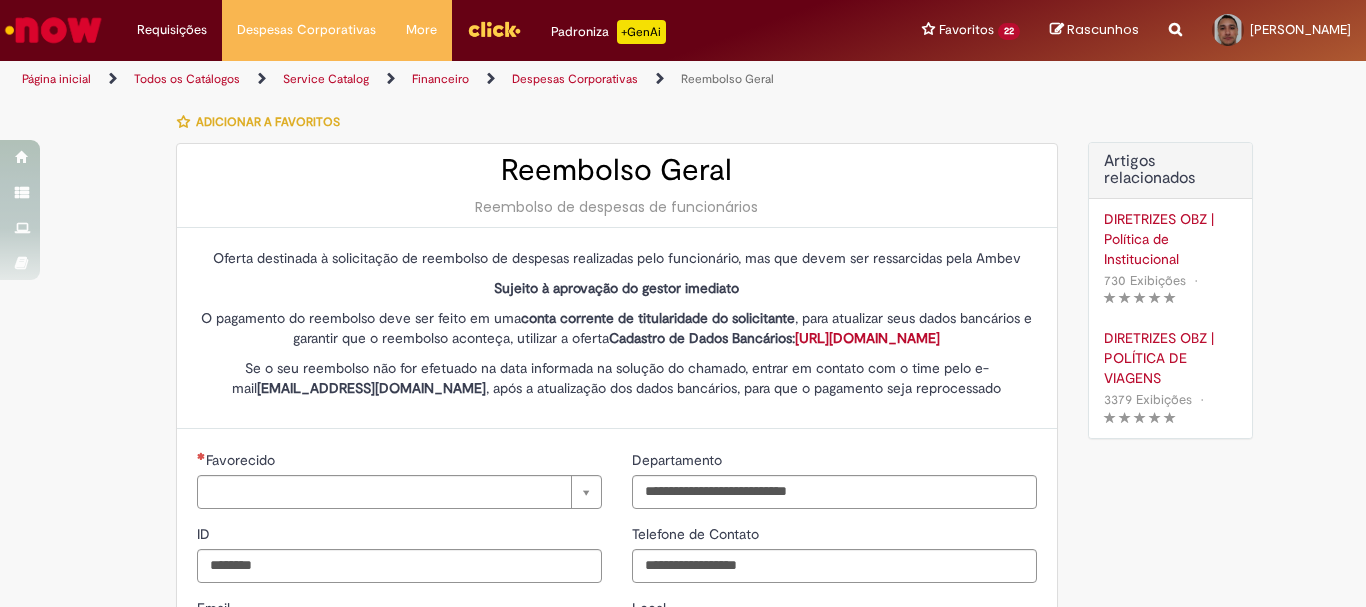 type on "**********" 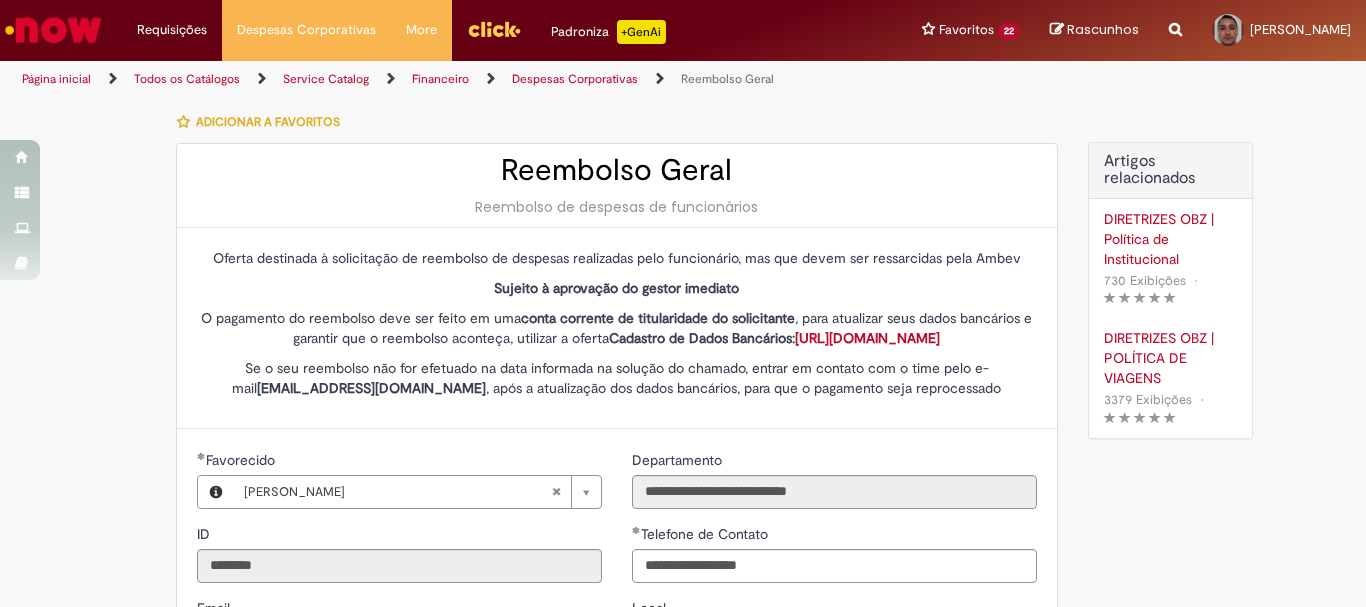 type on "**********" 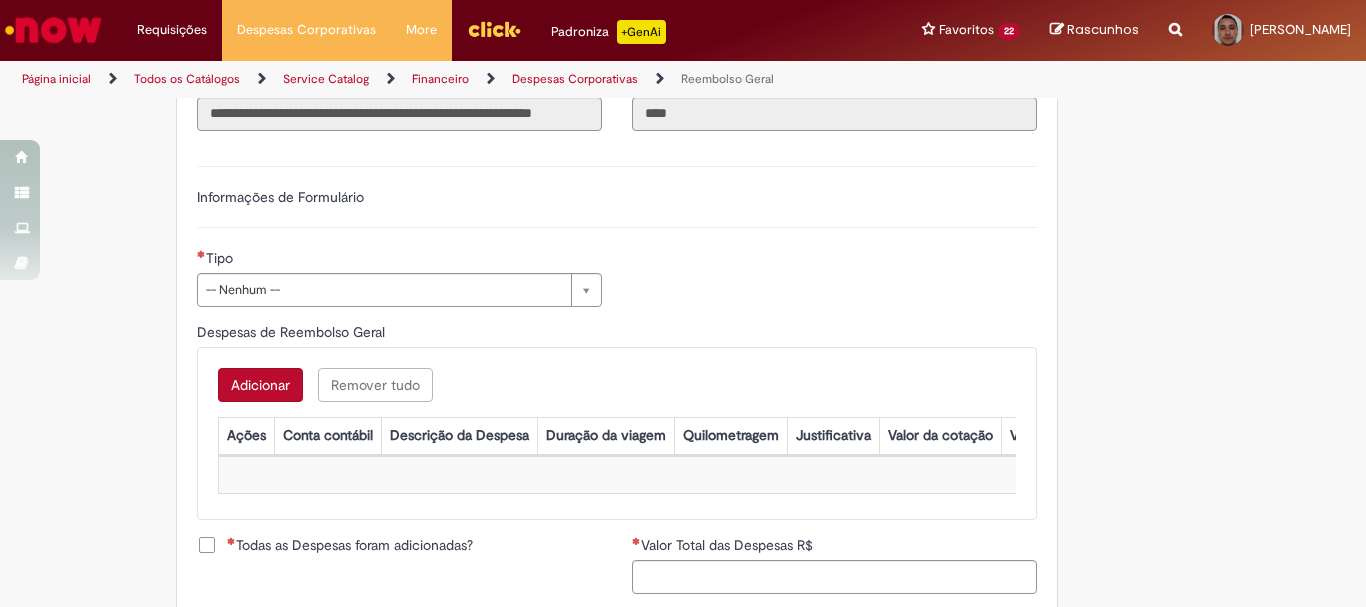 scroll, scrollTop: 700, scrollLeft: 0, axis: vertical 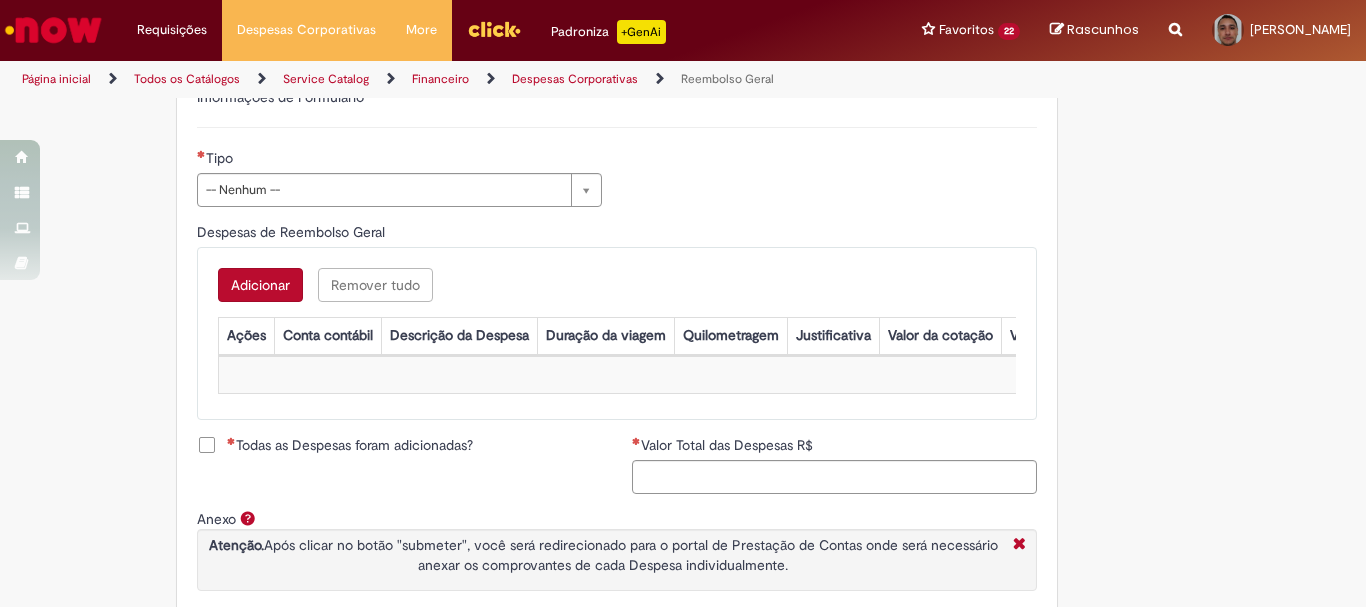click on "Adicionar" at bounding box center (260, 285) 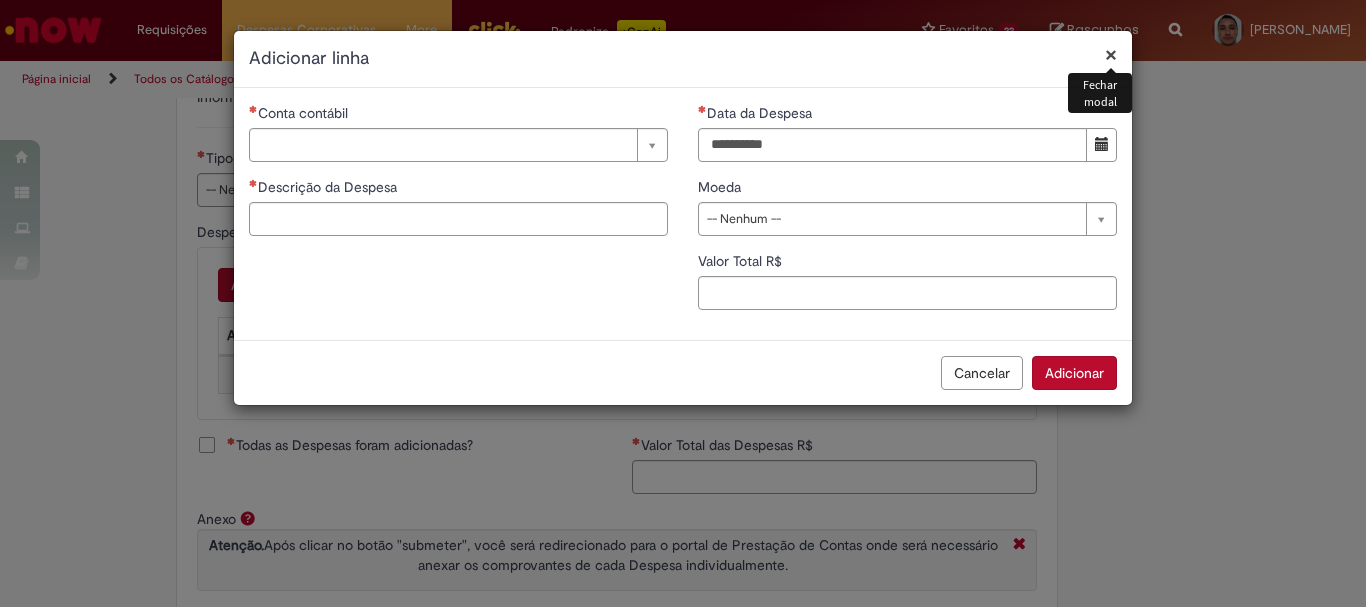 click on "Cancelar" at bounding box center (982, 373) 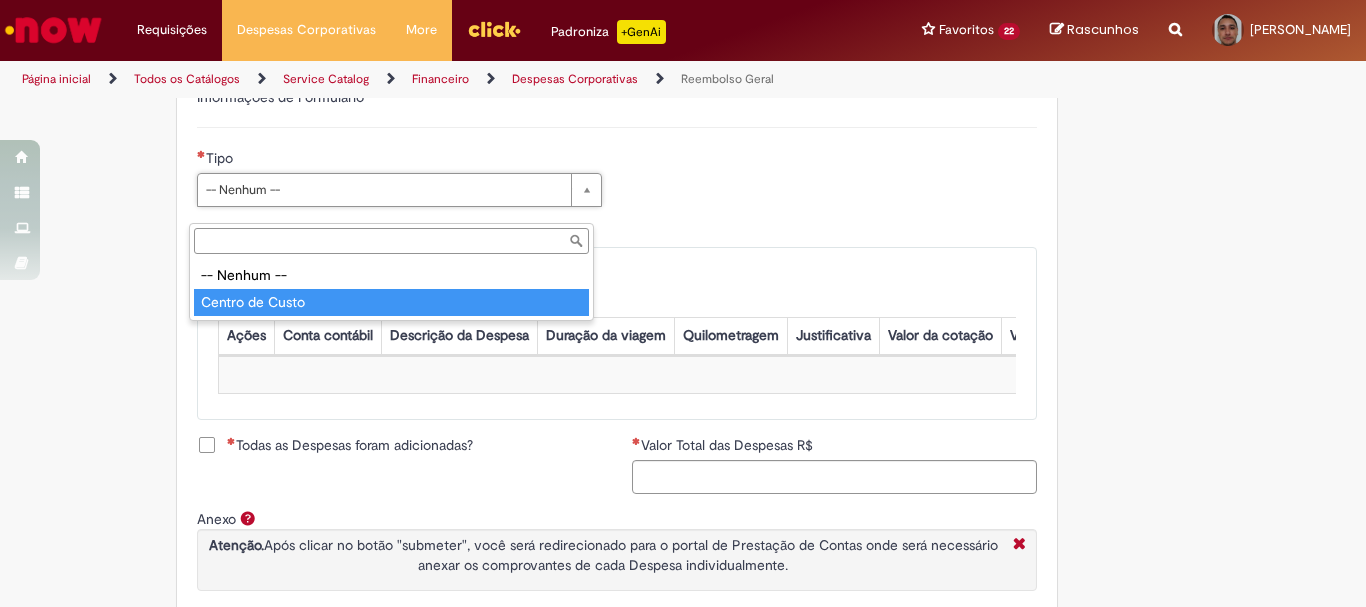 type on "**********" 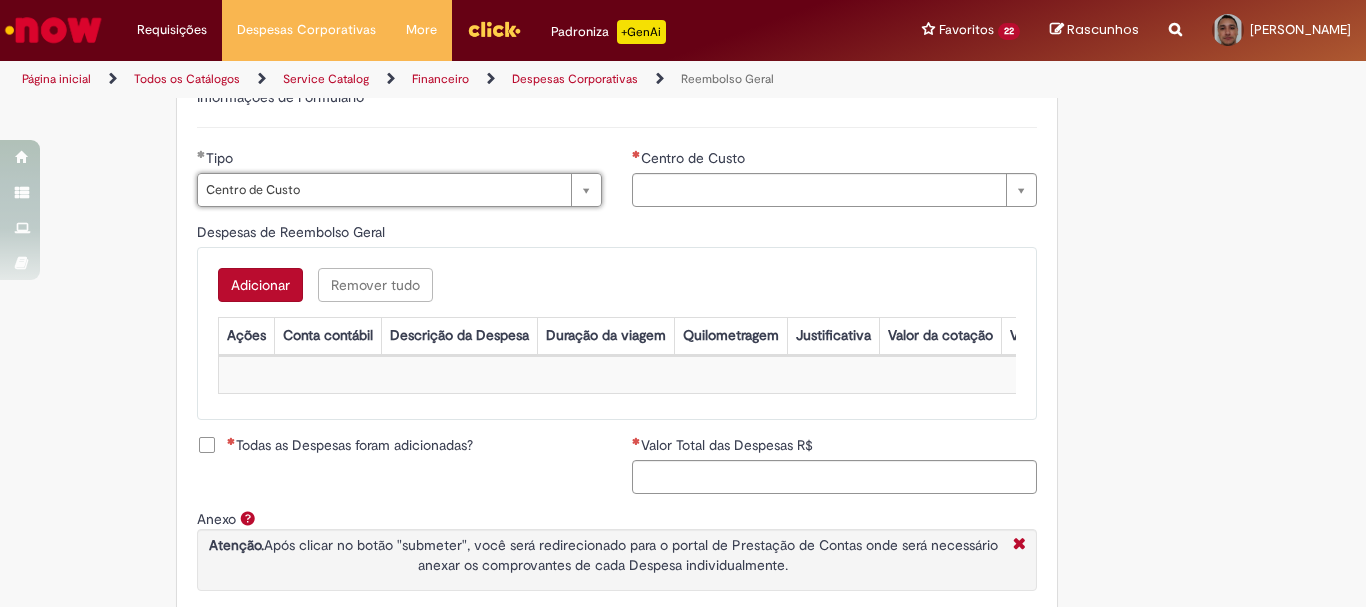 type on "**********" 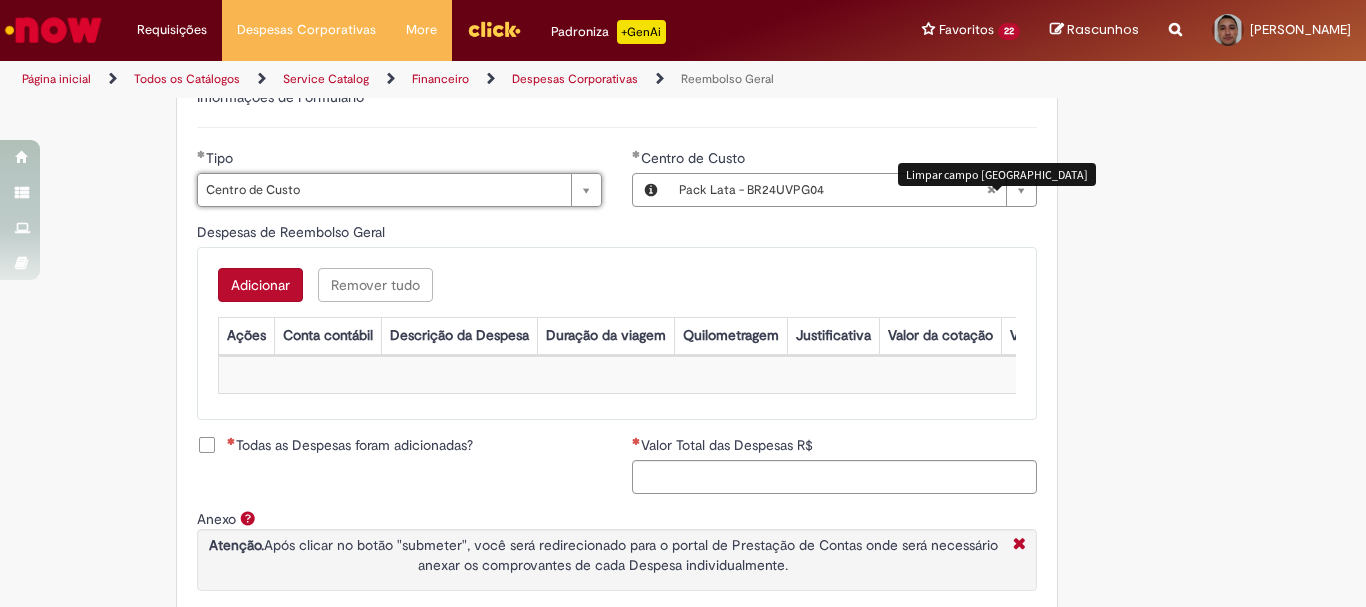 click at bounding box center [991, 190] 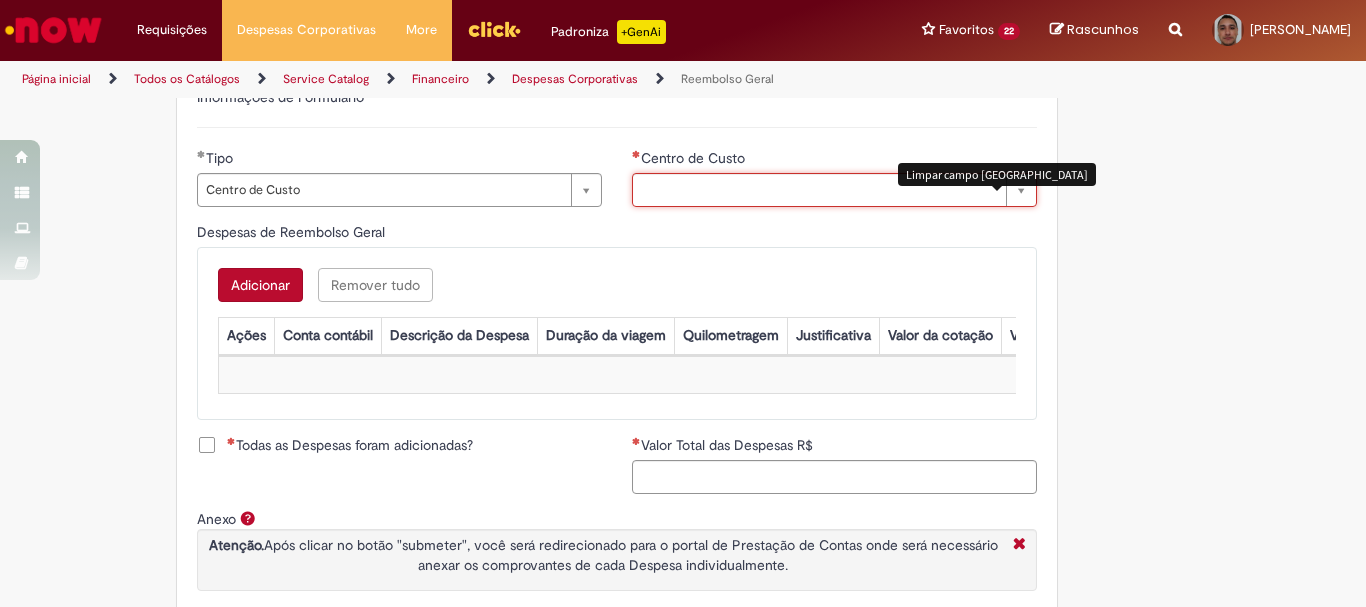 scroll, scrollTop: 0, scrollLeft: 0, axis: both 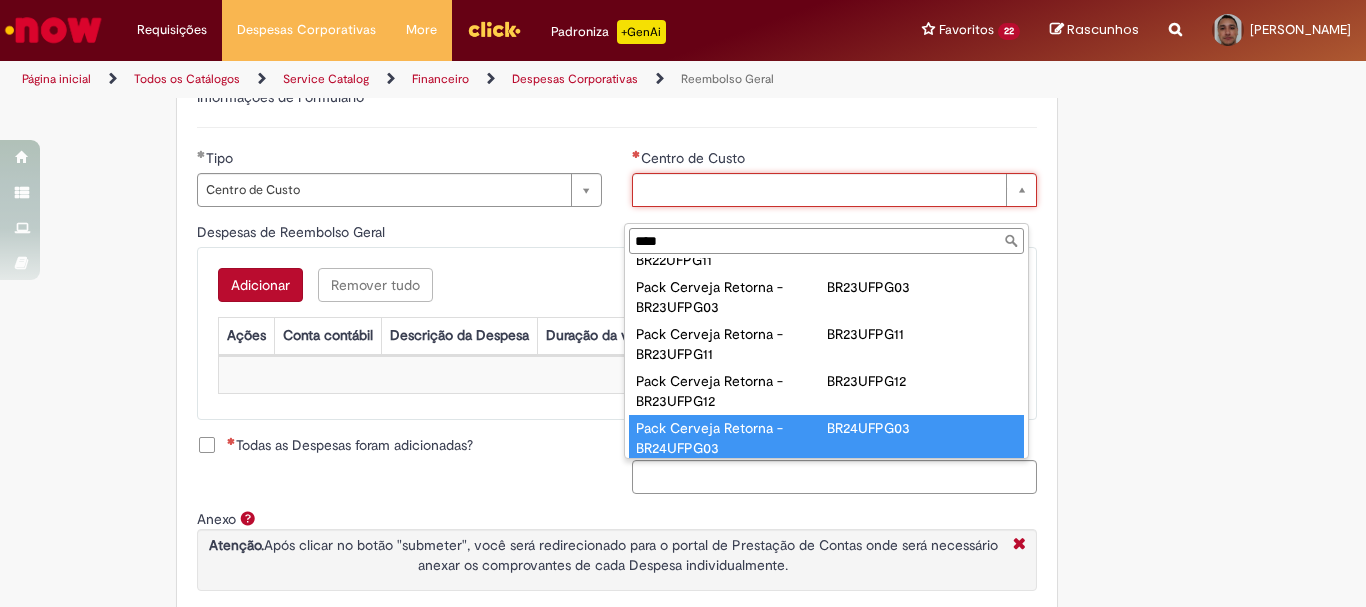 type on "****" 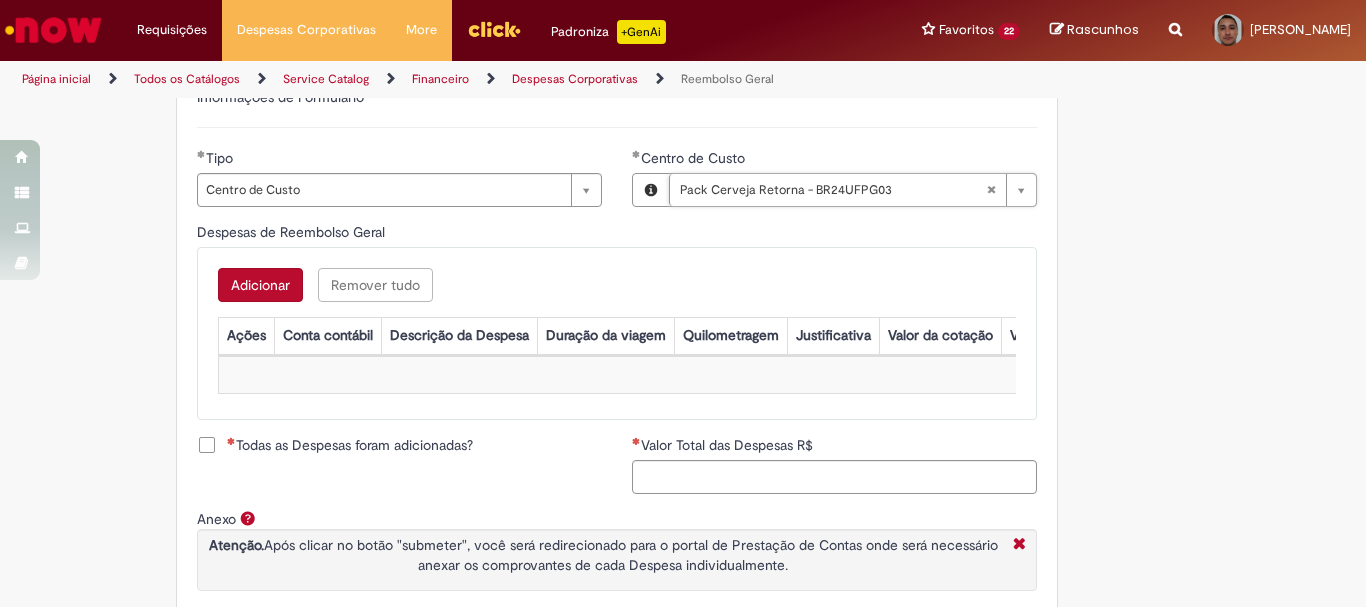 scroll, scrollTop: 800, scrollLeft: 0, axis: vertical 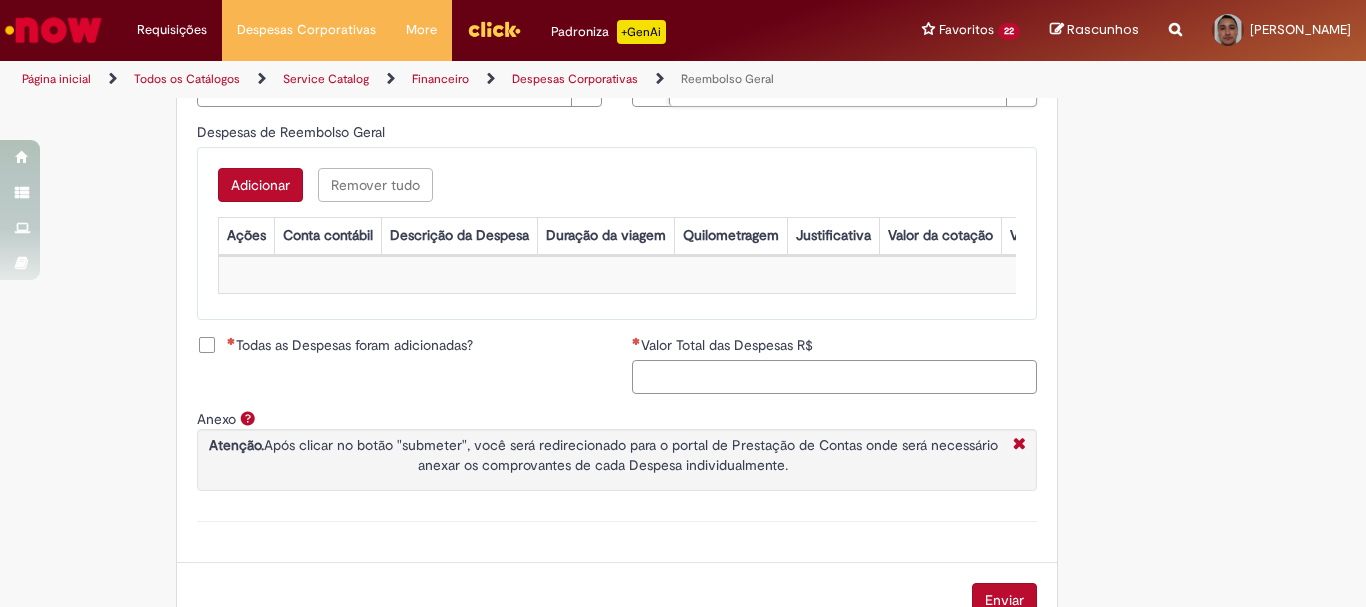 click on "Valor Total das Despesas R$" at bounding box center (834, 377) 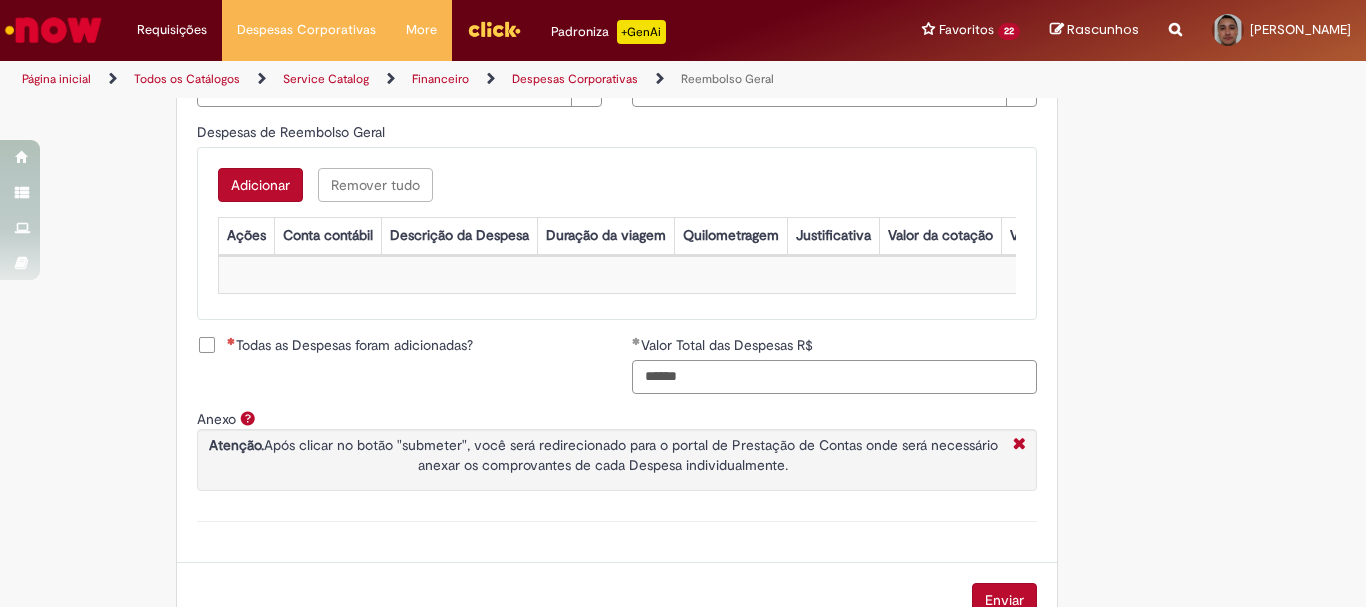 type on "******" 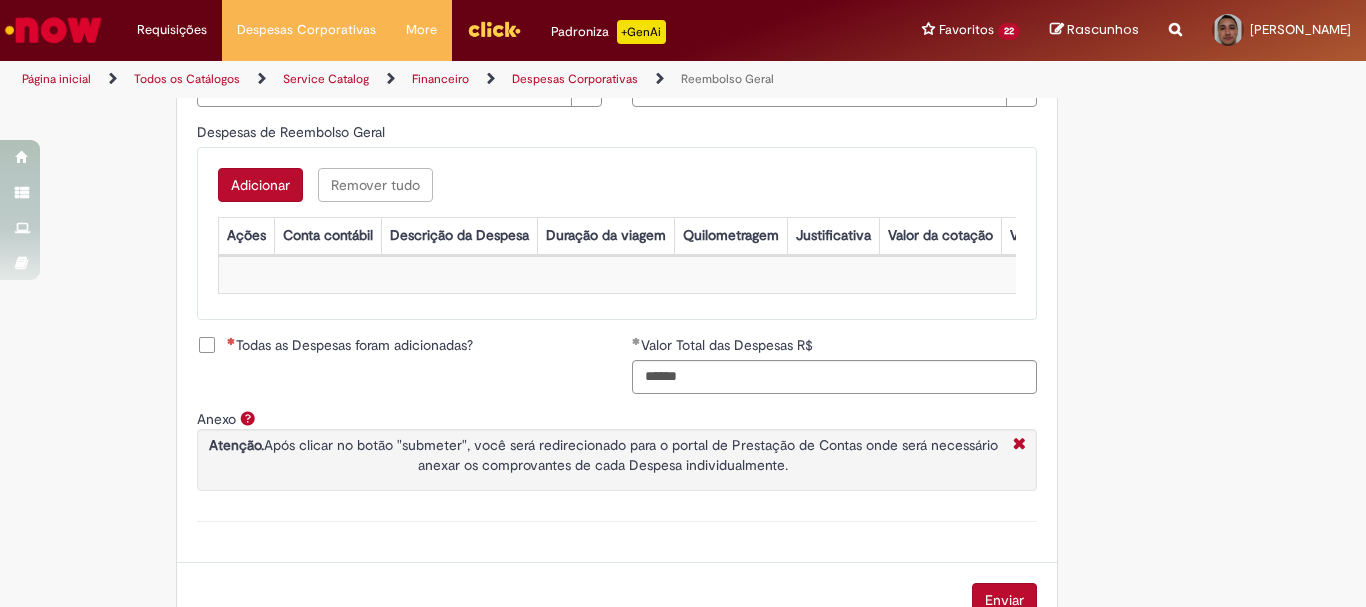 click on "Todas as Despesas foram adicionadas?" at bounding box center (350, 345) 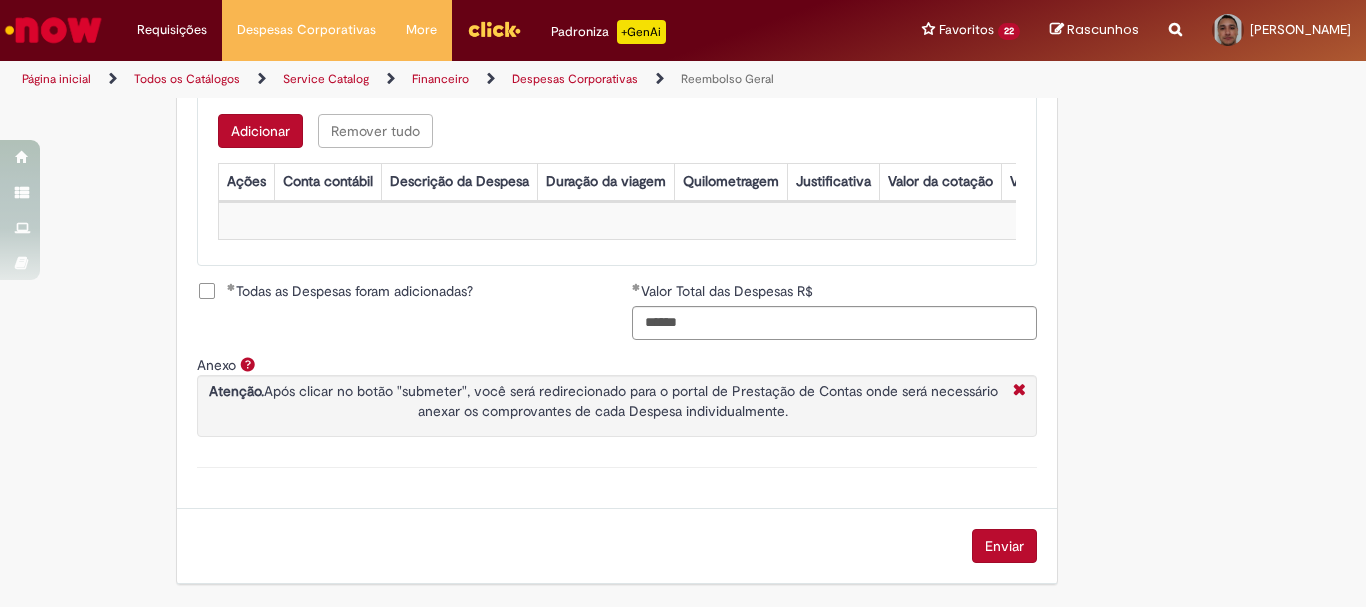 scroll, scrollTop: 789, scrollLeft: 0, axis: vertical 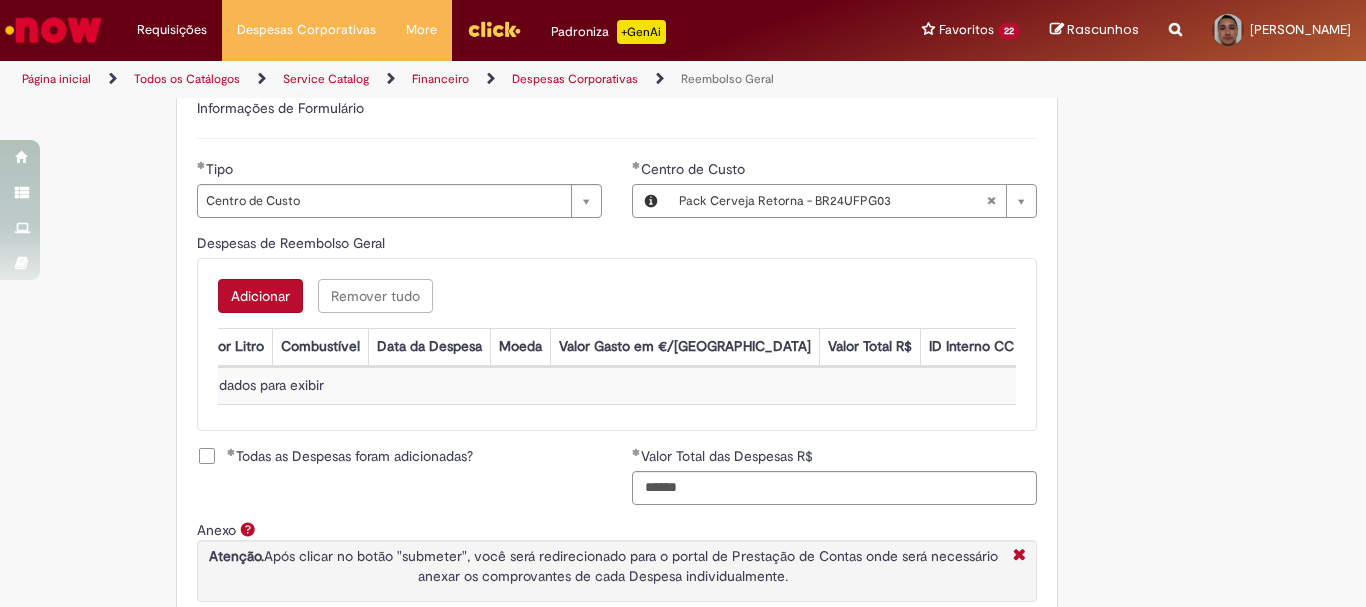 click on "Adicionar" at bounding box center (260, 296) 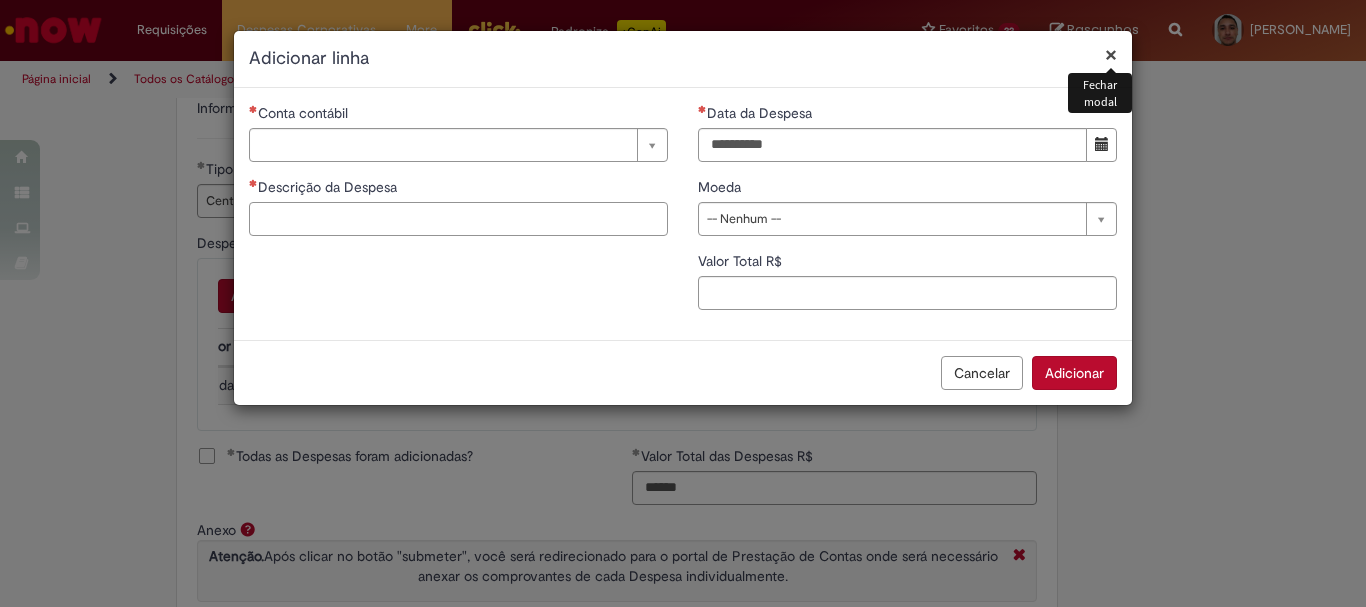 click on "Descrição da Despesa" at bounding box center [458, 219] 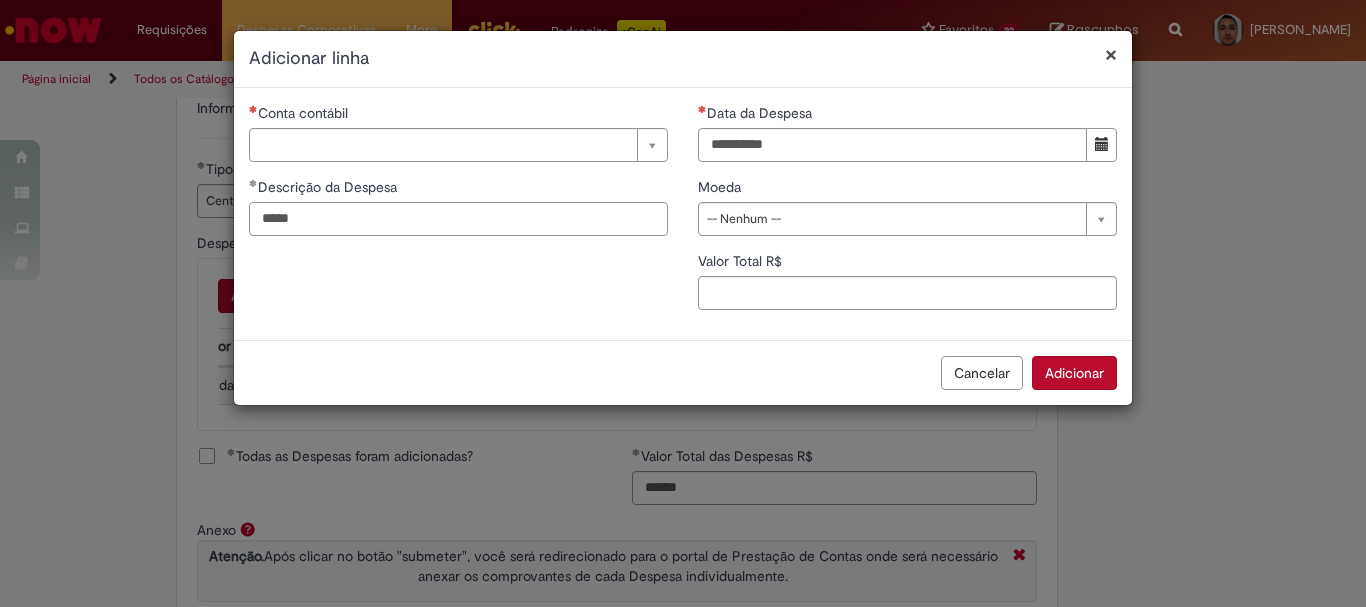 type on "*****" 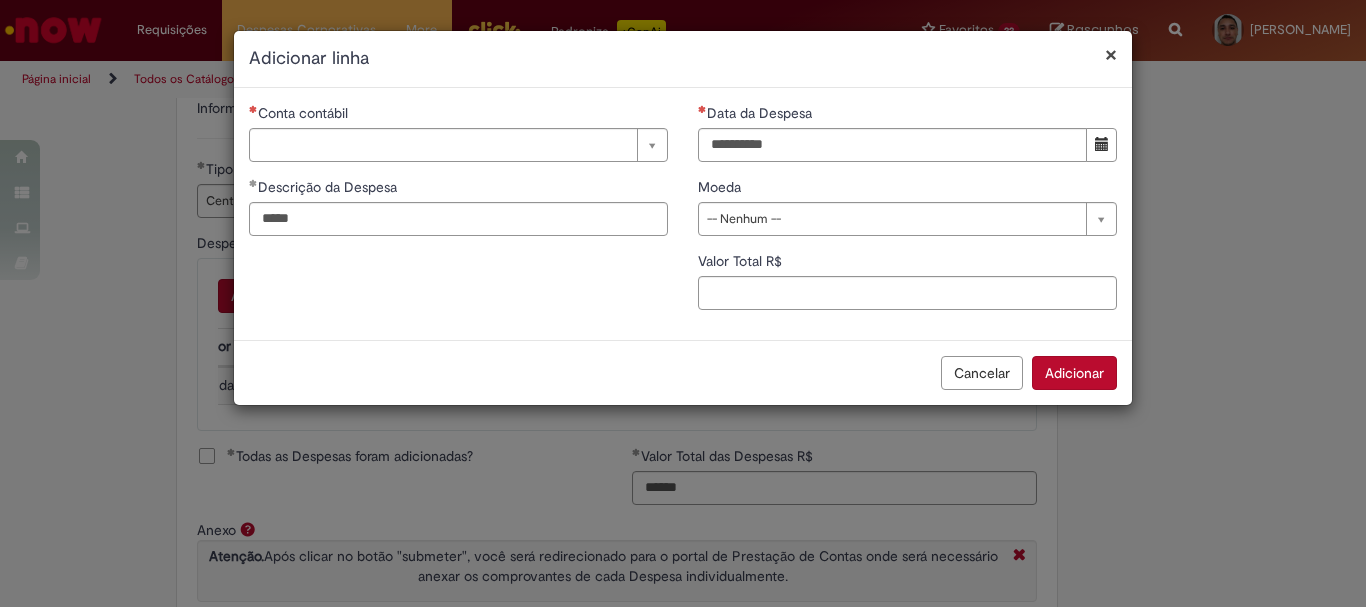 click on "Cancelar" at bounding box center [982, 373] 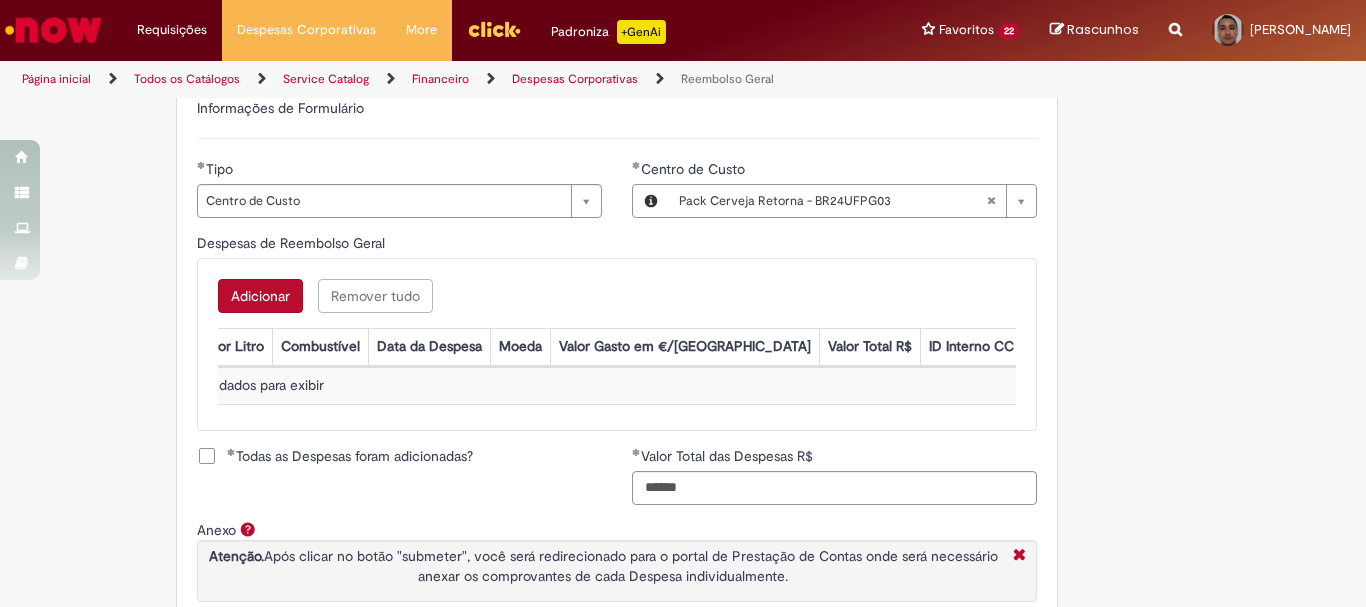 click on "Adicionar" at bounding box center [260, 296] 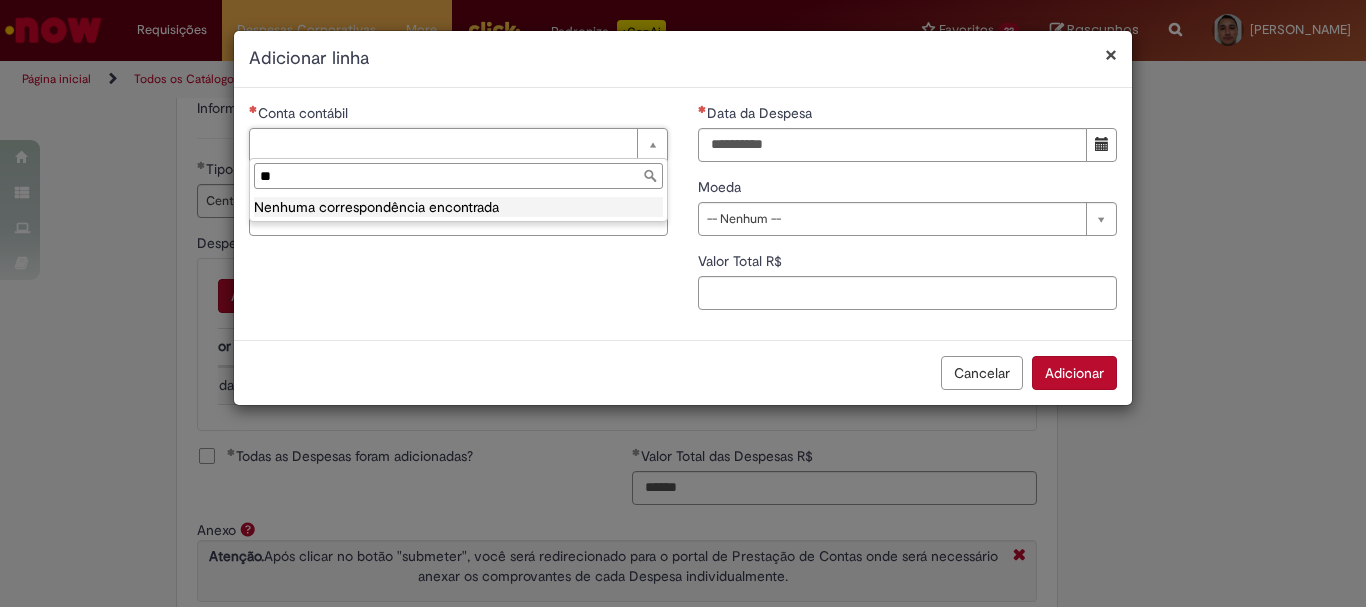 type on "*" 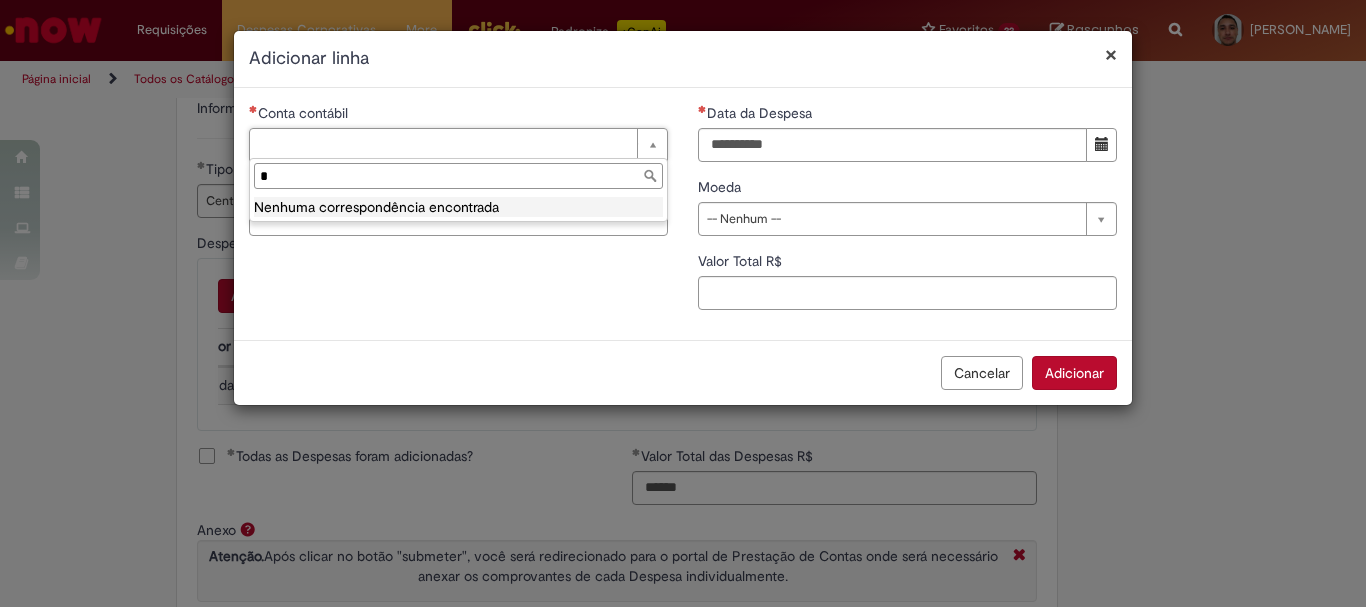 type 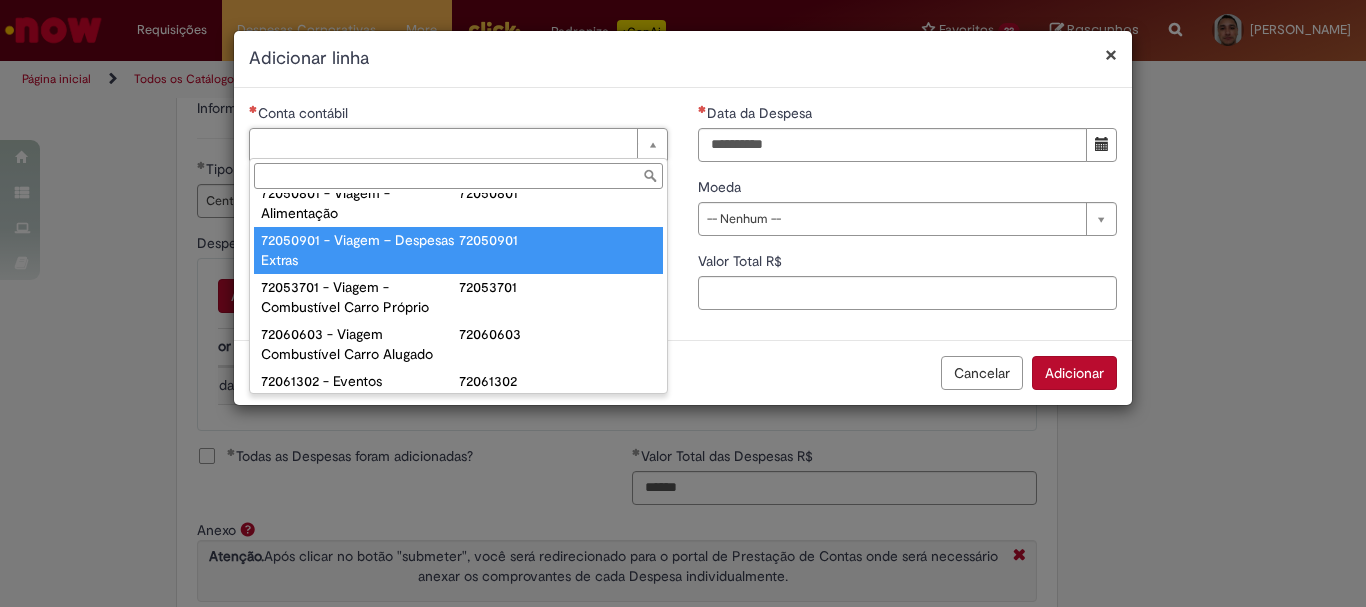 scroll, scrollTop: 1400, scrollLeft: 0, axis: vertical 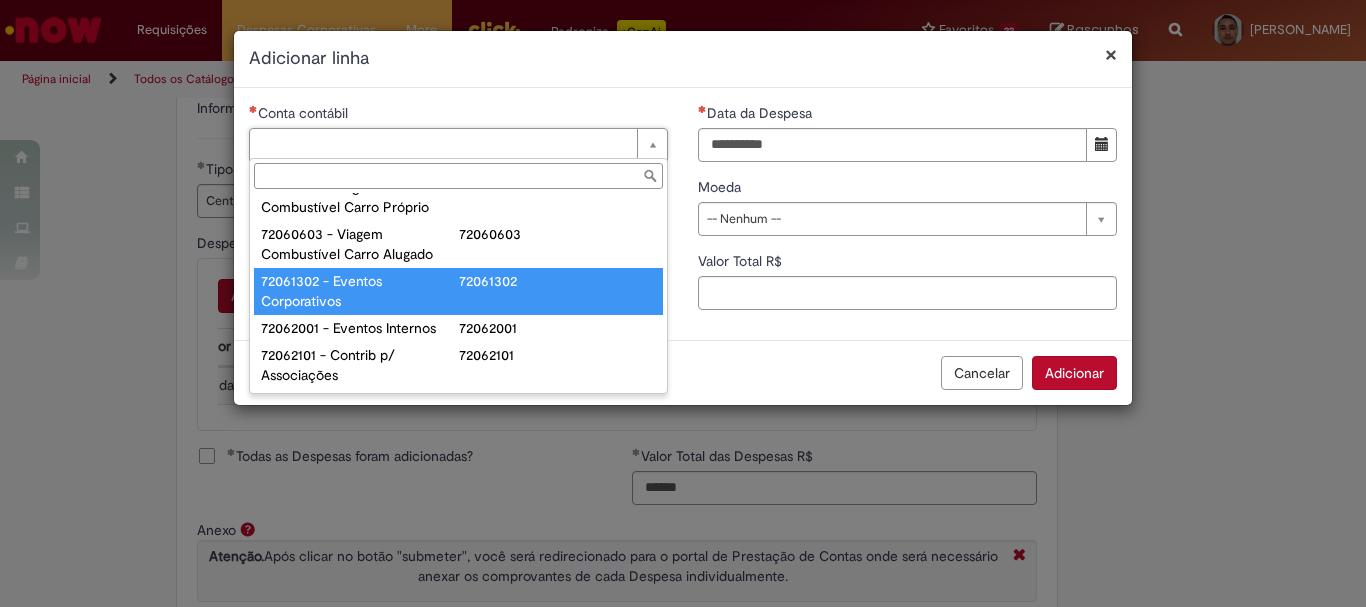 type on "**********" 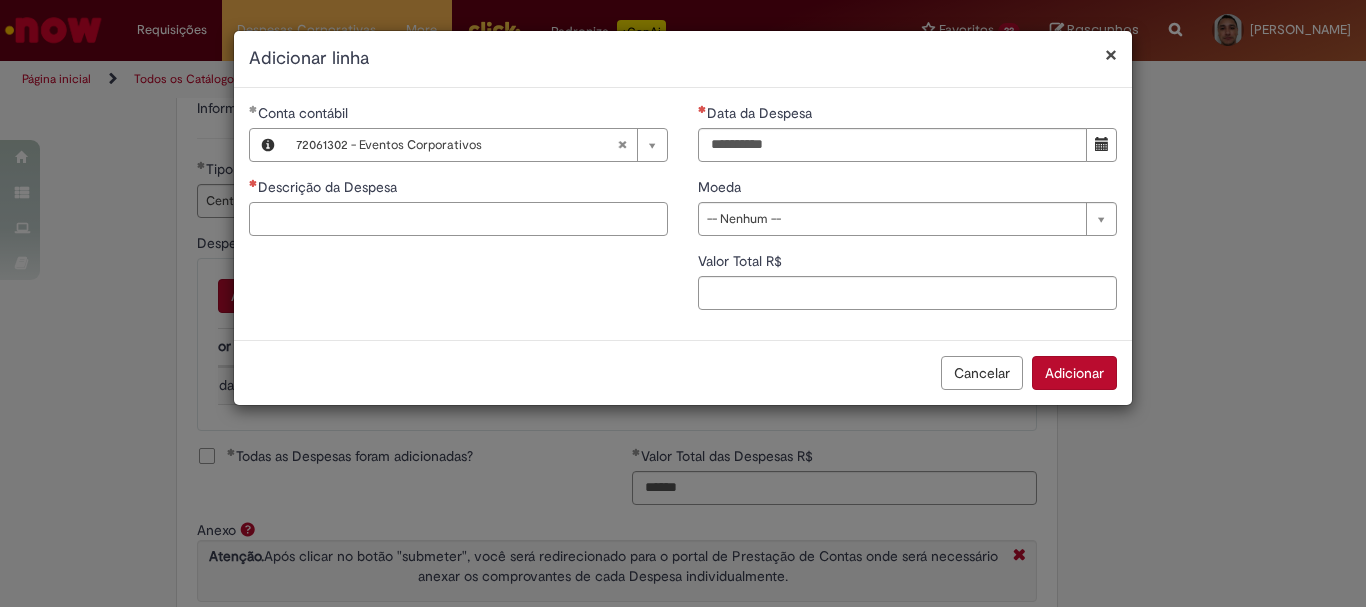 click on "Descrição da Despesa" at bounding box center (458, 219) 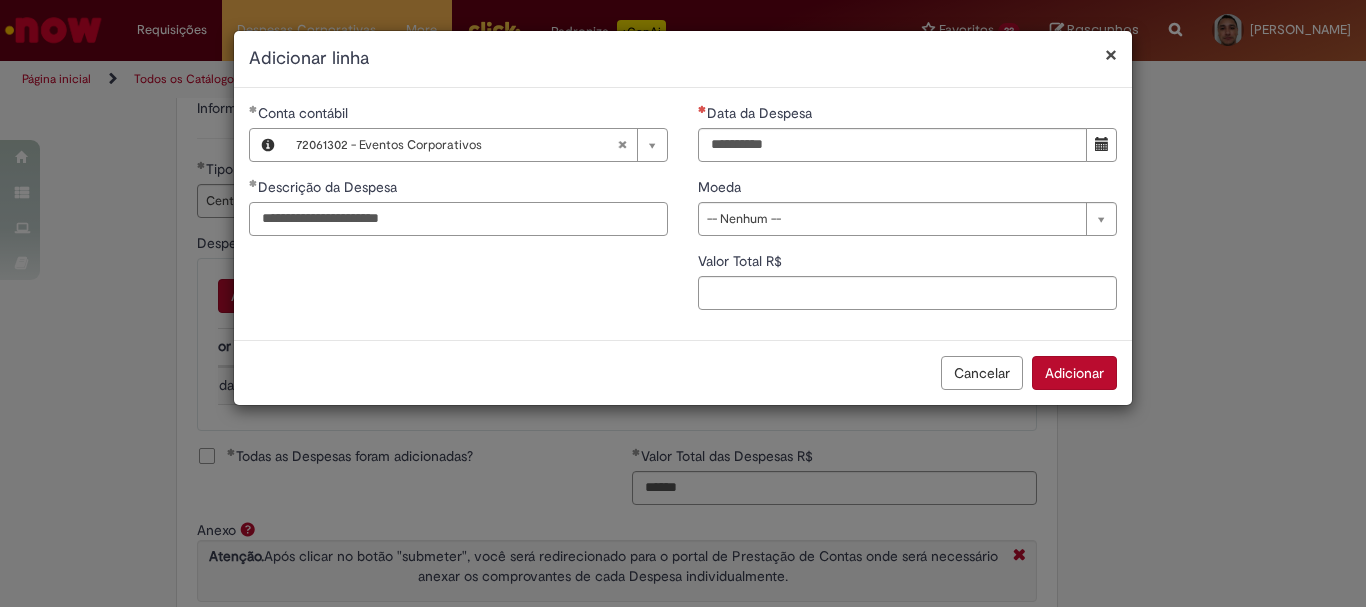type on "**********" 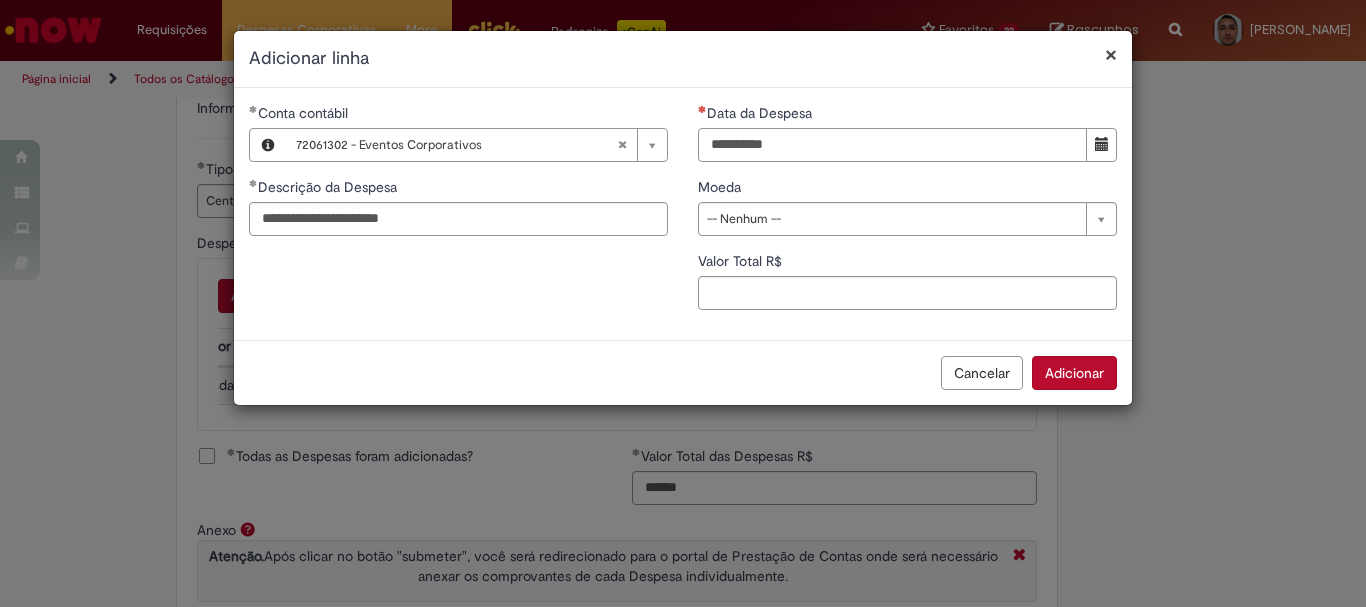 click on "Data da Despesa" at bounding box center [892, 145] 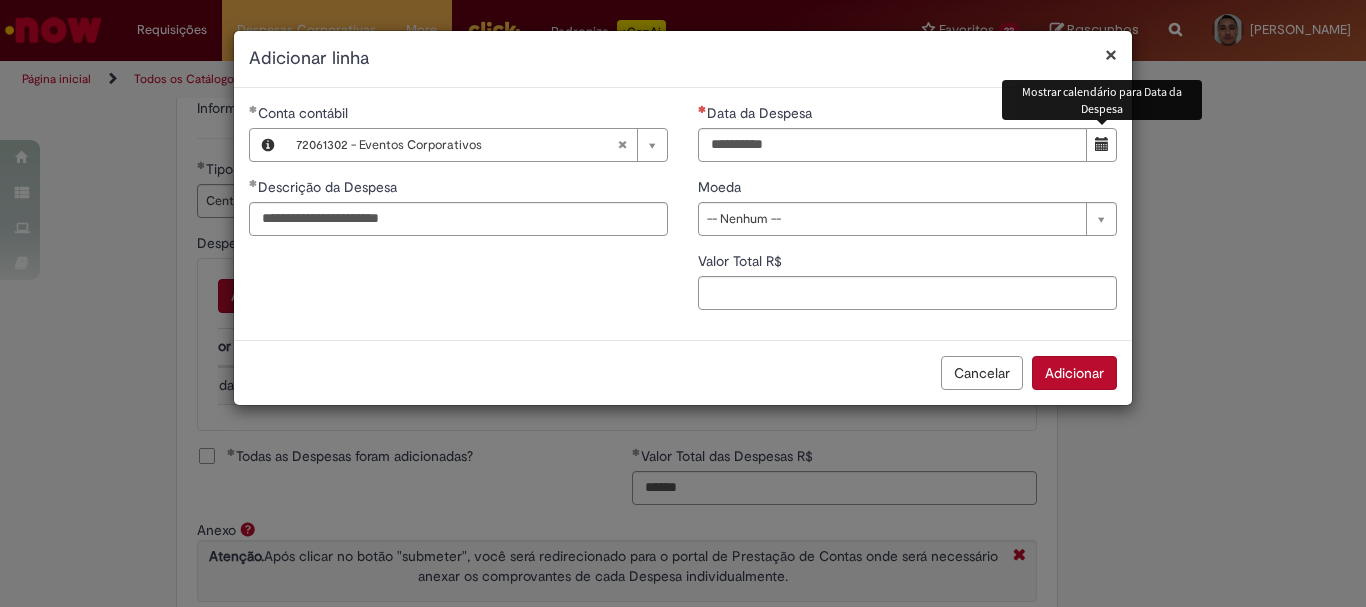 click at bounding box center (1102, 144) 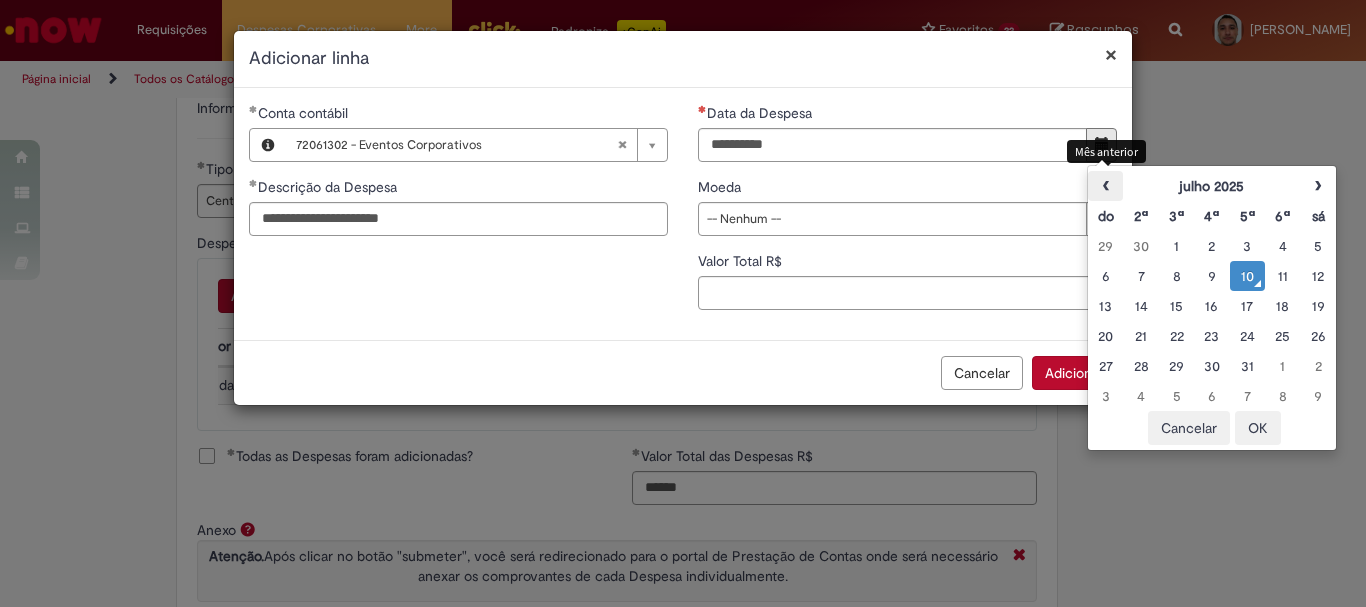click on "‹" at bounding box center [1105, 186] 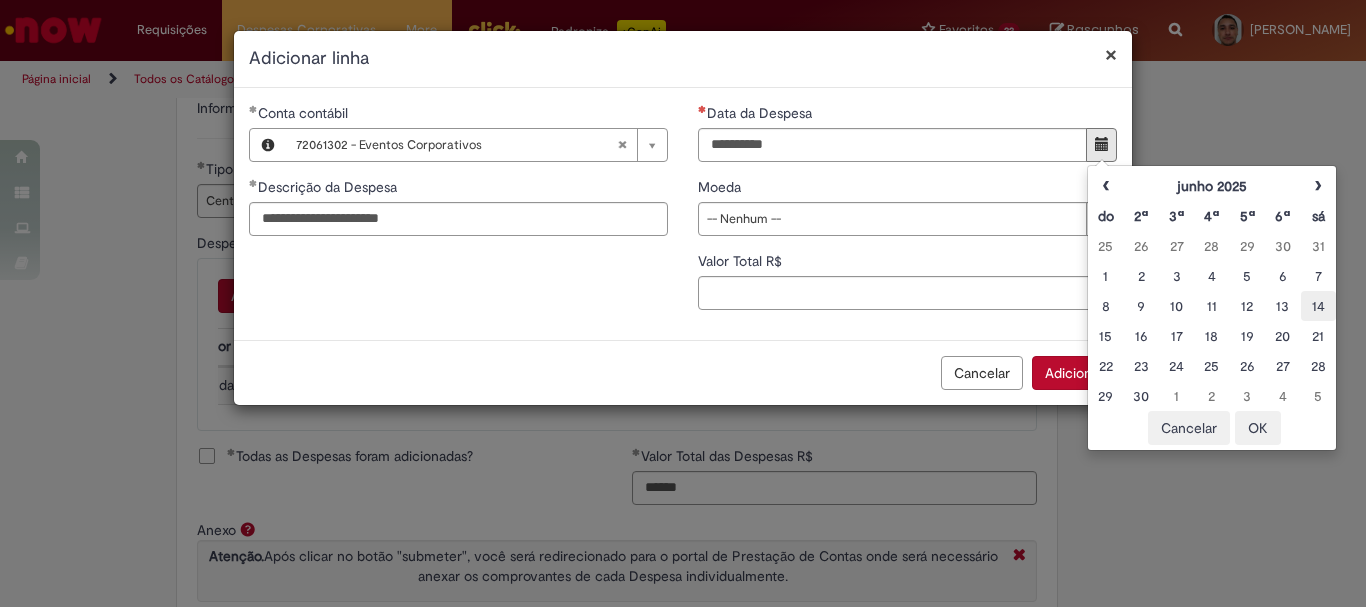 click on "14" at bounding box center (1318, 306) 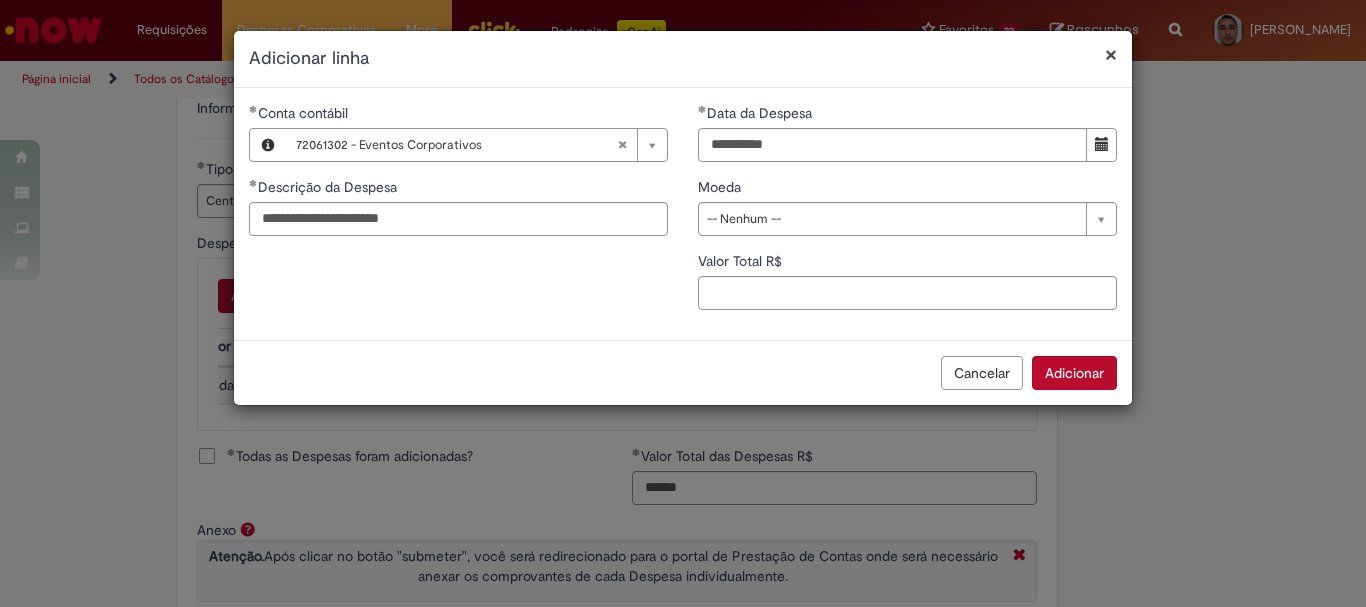 click on "**********" at bounding box center (683, 214) 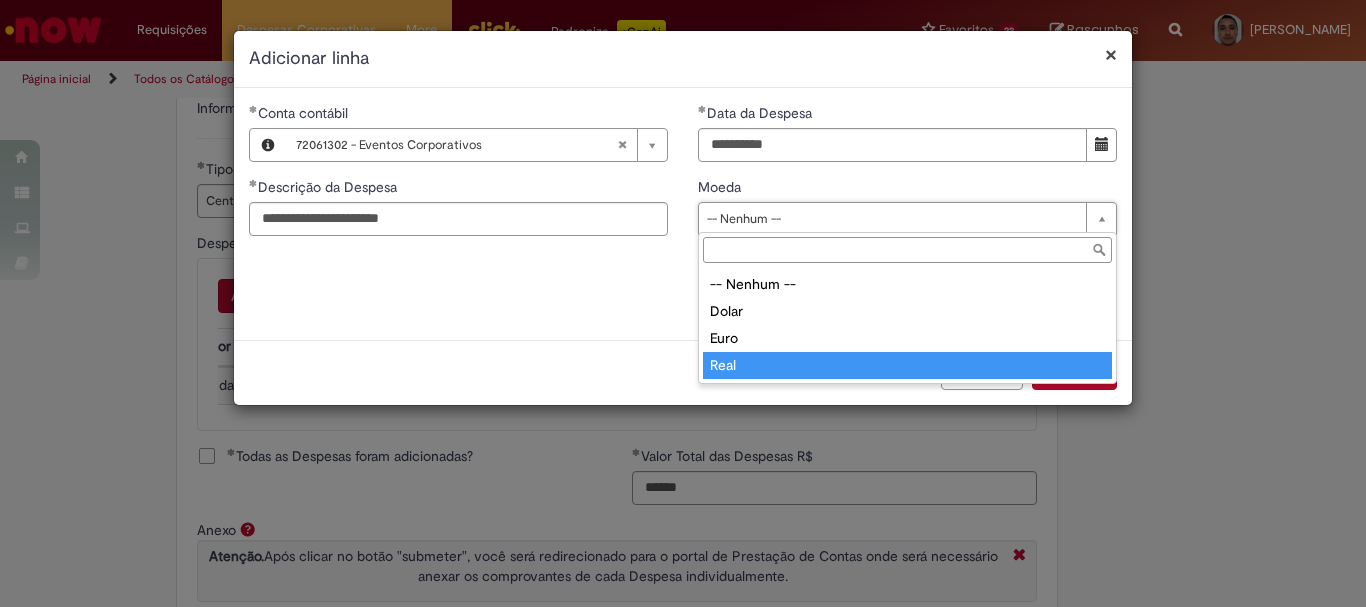 type on "****" 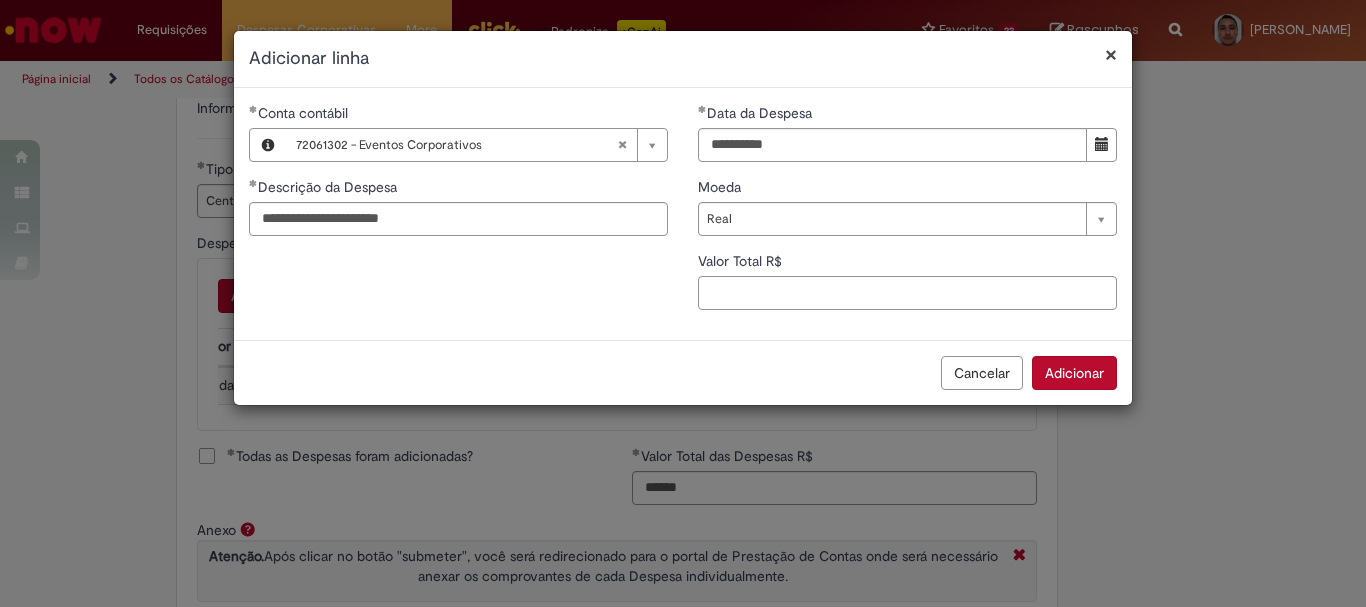 click on "Valor Total R$" at bounding box center (907, 293) 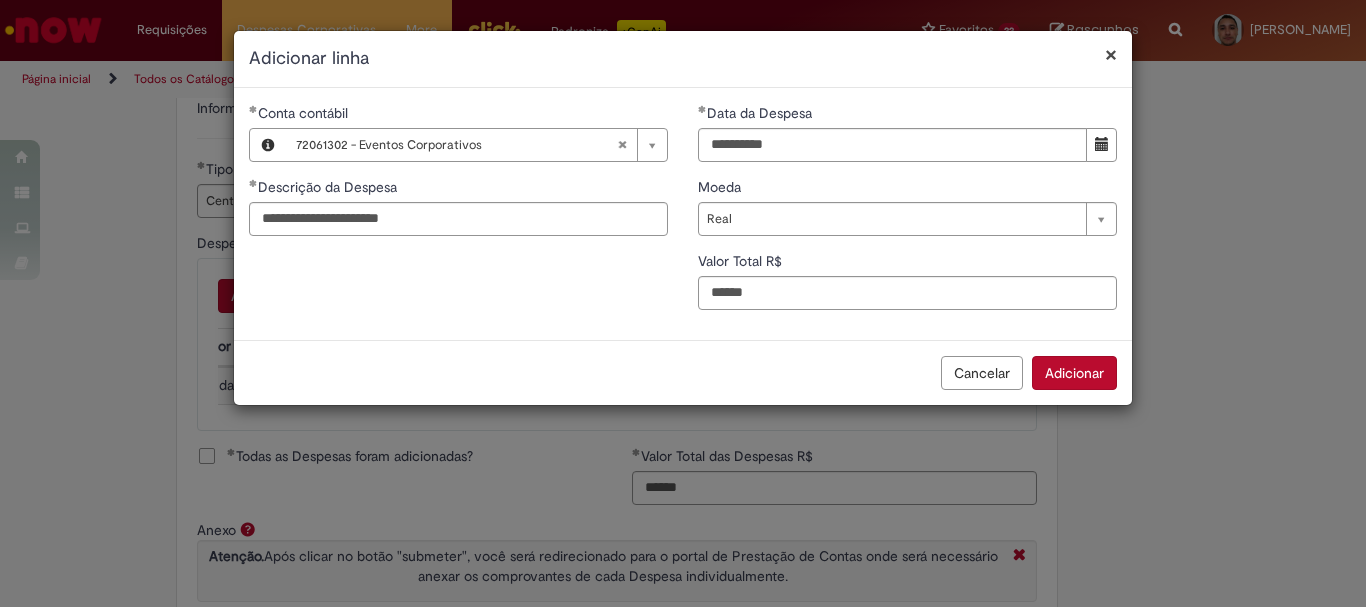 type on "******" 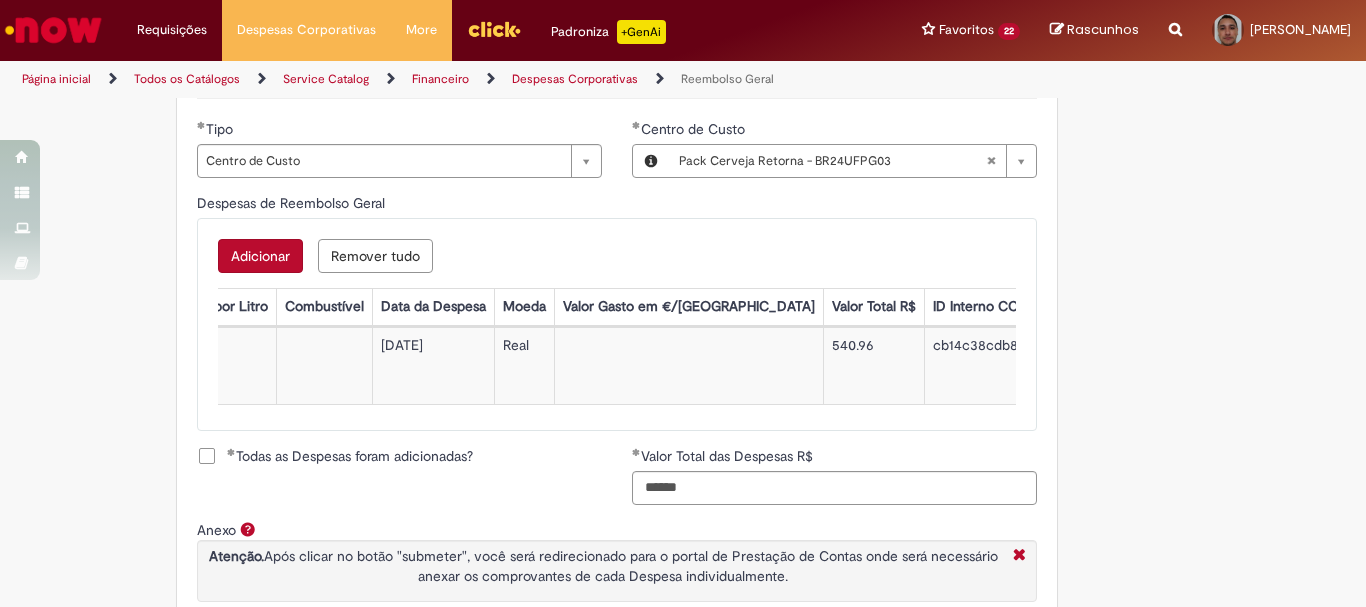 scroll, scrollTop: 929, scrollLeft: 0, axis: vertical 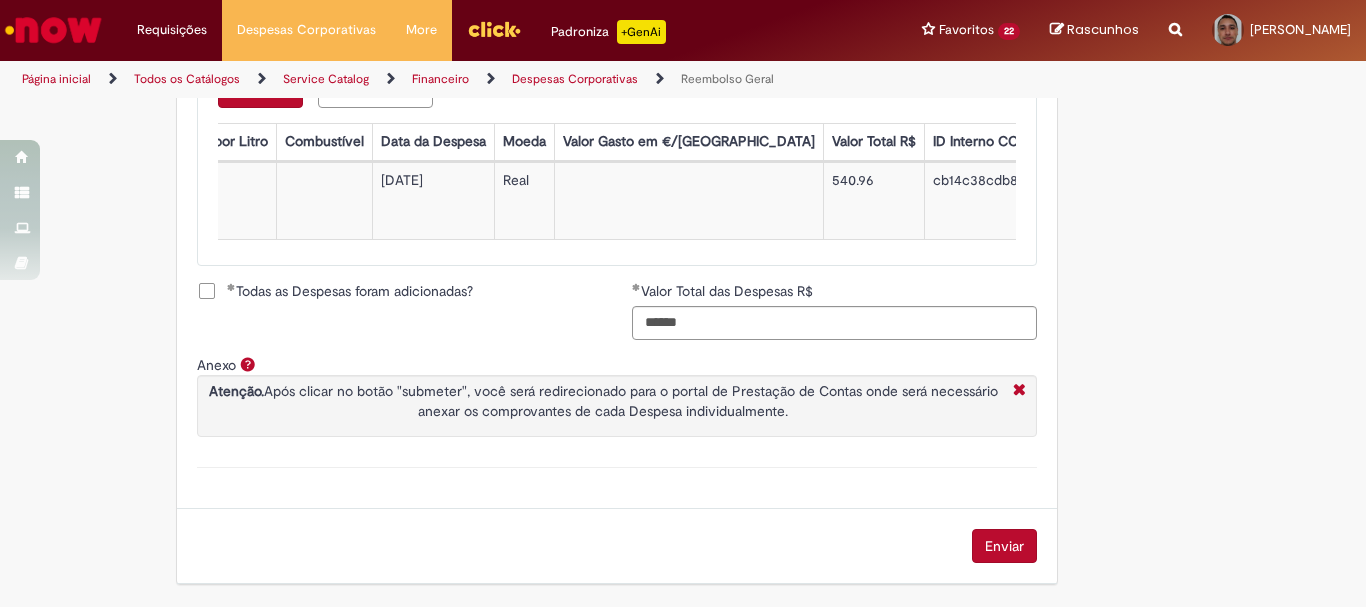 click on "Enviar" at bounding box center [1004, 546] 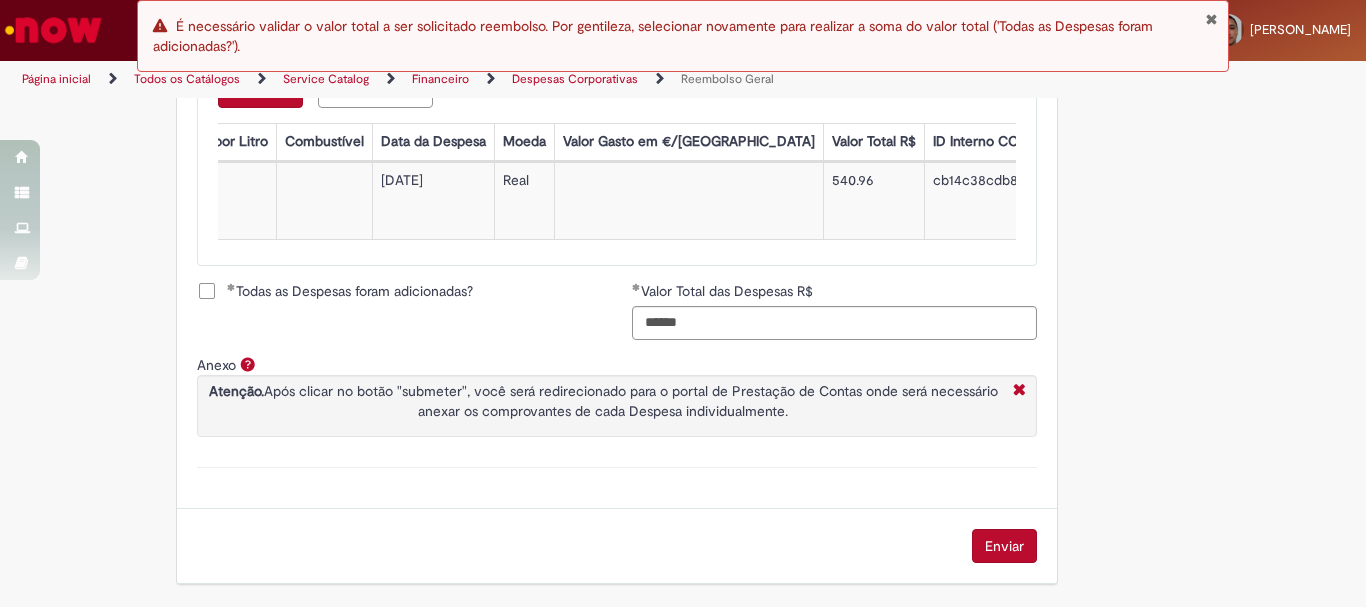 click on "Adicionar a Favoritos
Reembolso Geral
Reembolso de despesas de funcionários
Oferta destinada à solicitação de reembolso de despesas realizadas pelo funcionário, mas que devem ser ressarcidas pela Ambev
Sujeito à aprovação do gestor imediato
O pagamento do reembolso deve ser feito em uma  conta corrente de titularidade do solicitante , para atualizar seus dados bancários e garantir que o reembolso aconteça, utilizar a oferta  Cadastro de Dados Bancários:  https://ambev.service-now.com/ambevnow?id=sc_cat_item&sys_id=d0c9721edbbb2b003383be2df39619e3
Se o seu reembolso não for efetuado na data informada na solução do chamado, entrar em contato com o time pelo e-mail  opreembolsoseadiantamentos@ambev.com.br , após a atualização dos dados bancários, para que o pagamento seja reprocessado
sap a integrar ** Country Code **" at bounding box center [683, -94] 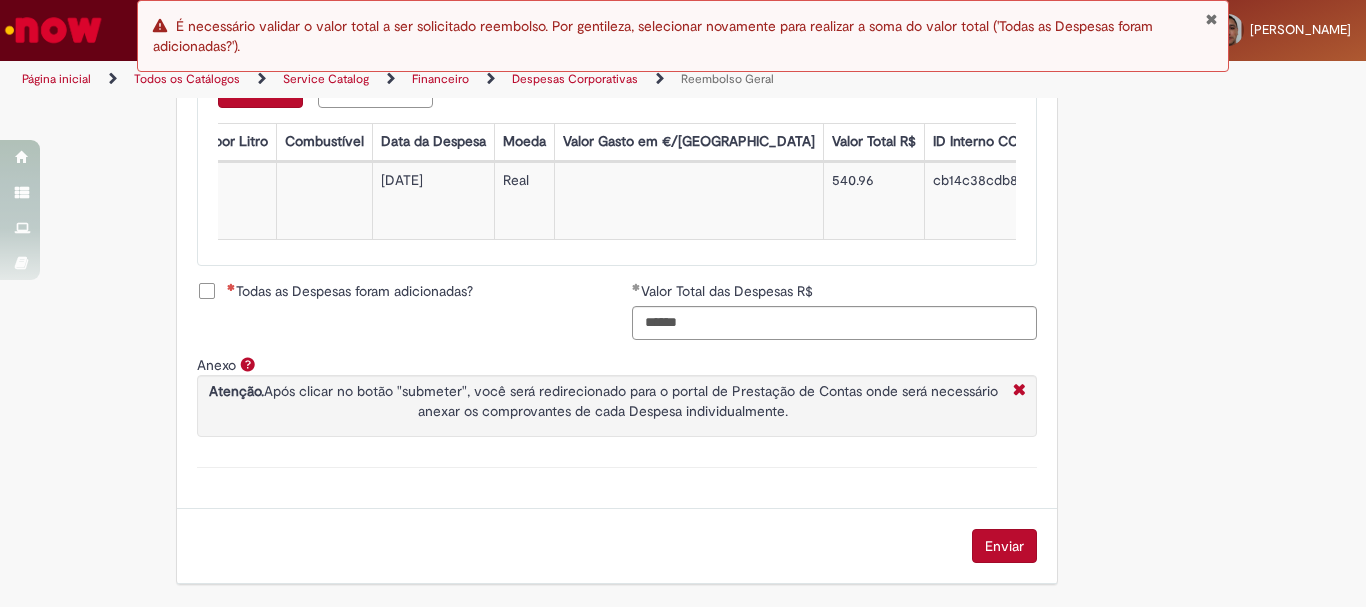 click on "Todas as Despesas foram adicionadas?" at bounding box center [350, 291] 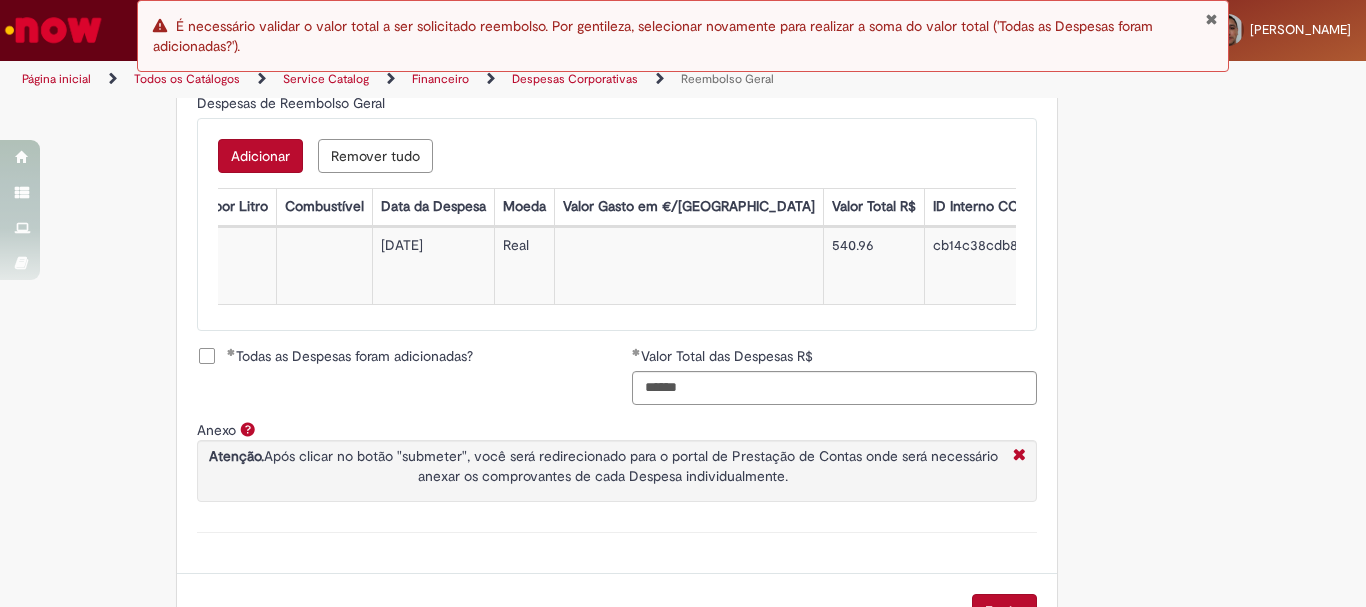 scroll, scrollTop: 929, scrollLeft: 0, axis: vertical 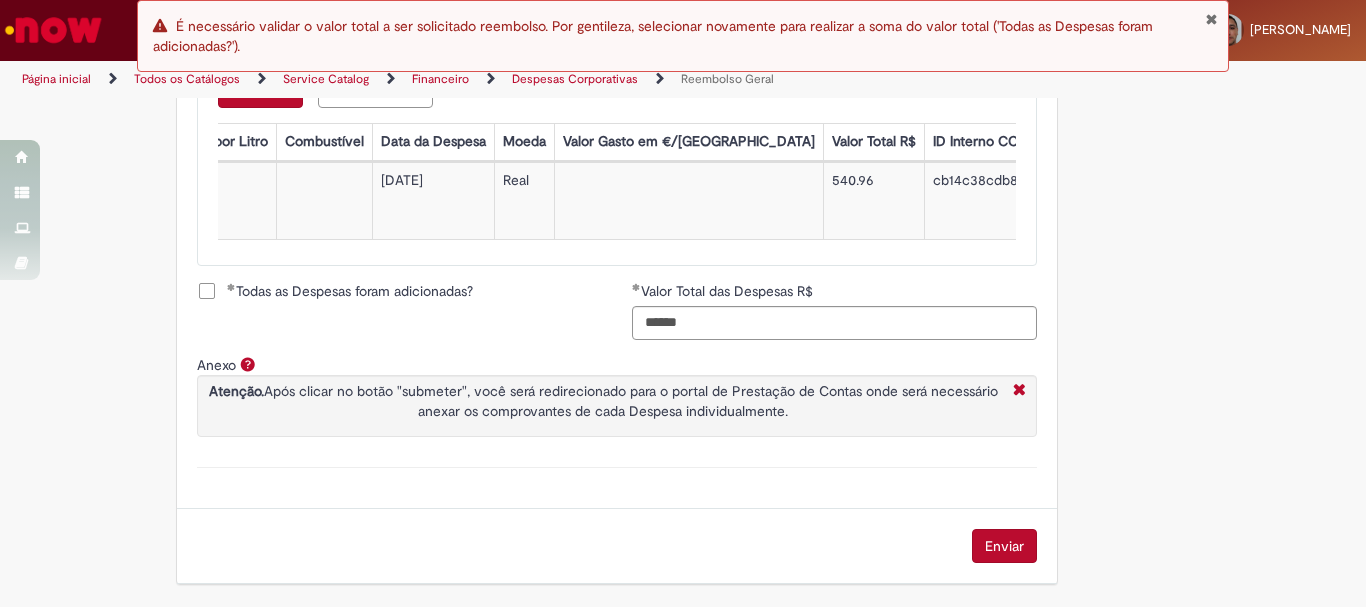 click on "Enviar" at bounding box center (1004, 546) 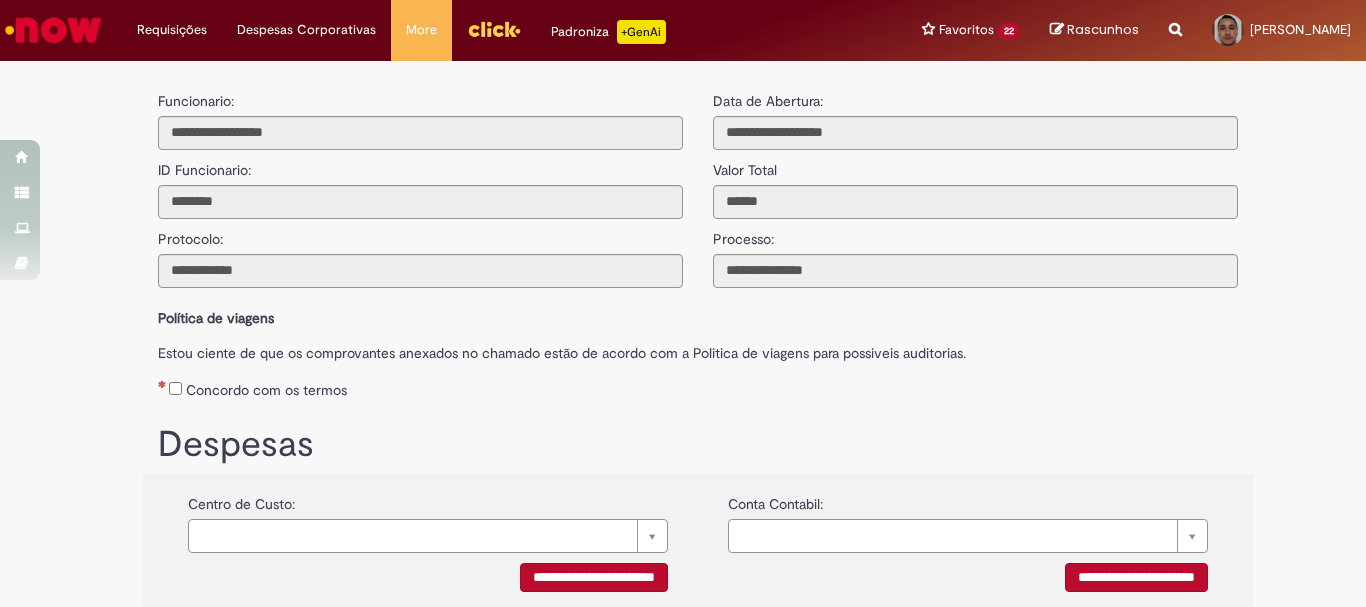 scroll, scrollTop: 0, scrollLeft: 0, axis: both 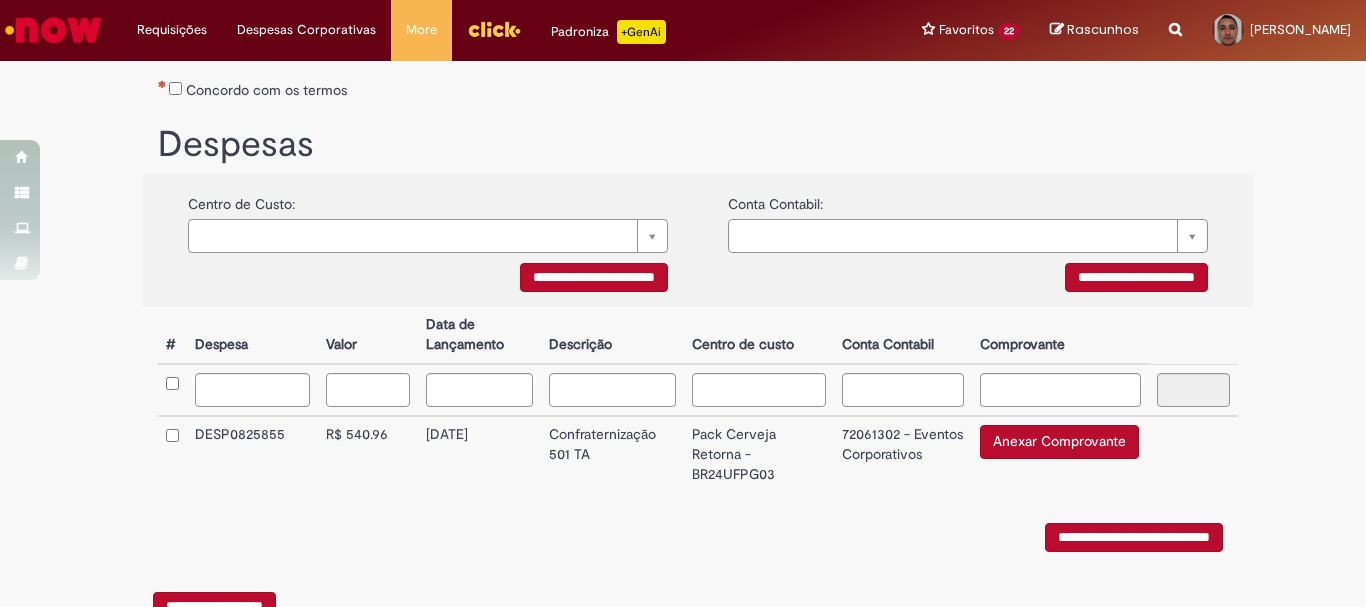 click on "Anexar Comprovante" at bounding box center [1059, 442] 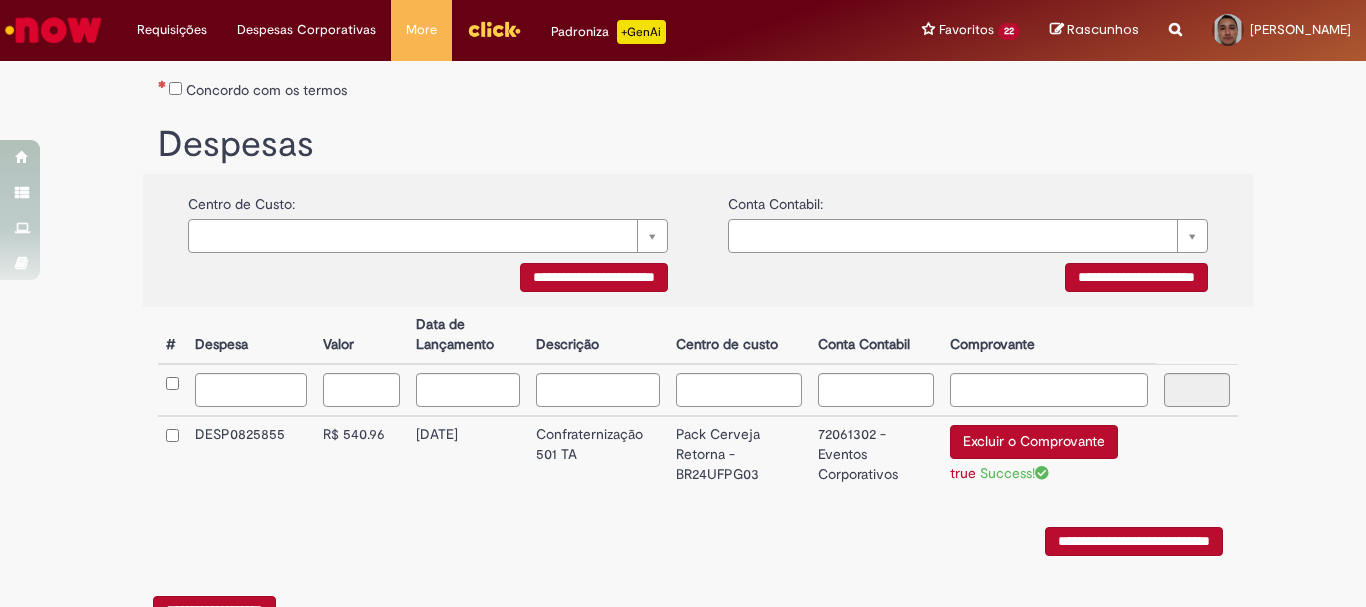 scroll, scrollTop: 377, scrollLeft: 0, axis: vertical 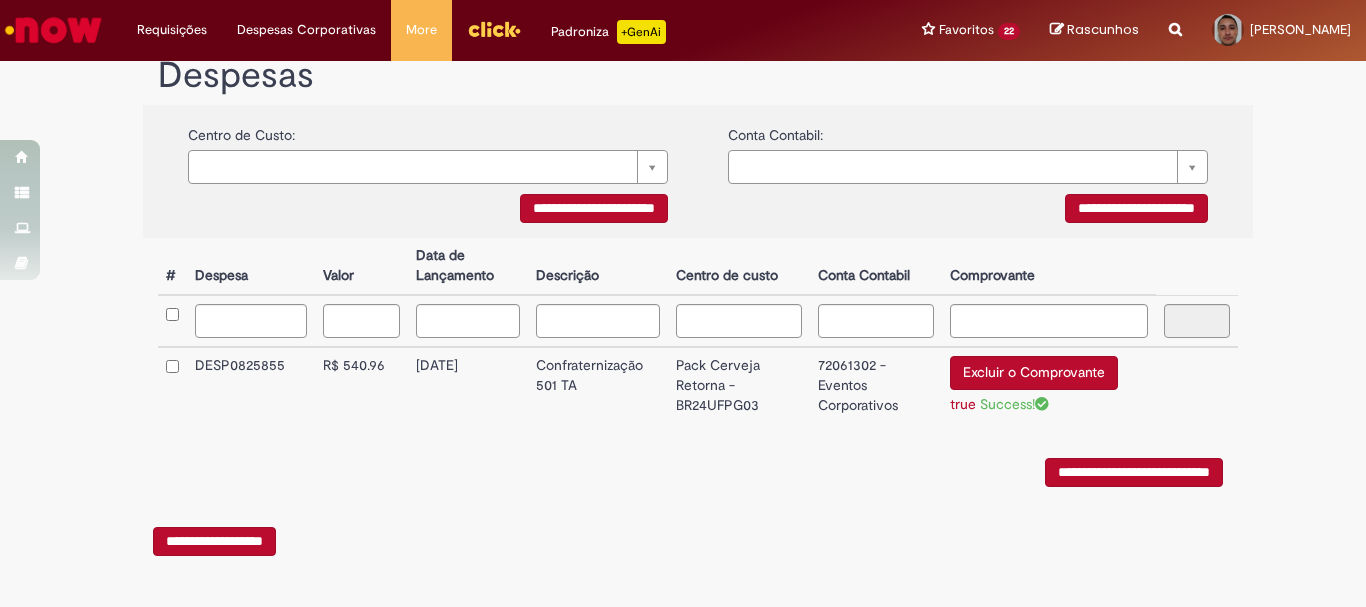 click on "**********" at bounding box center [594, 208] 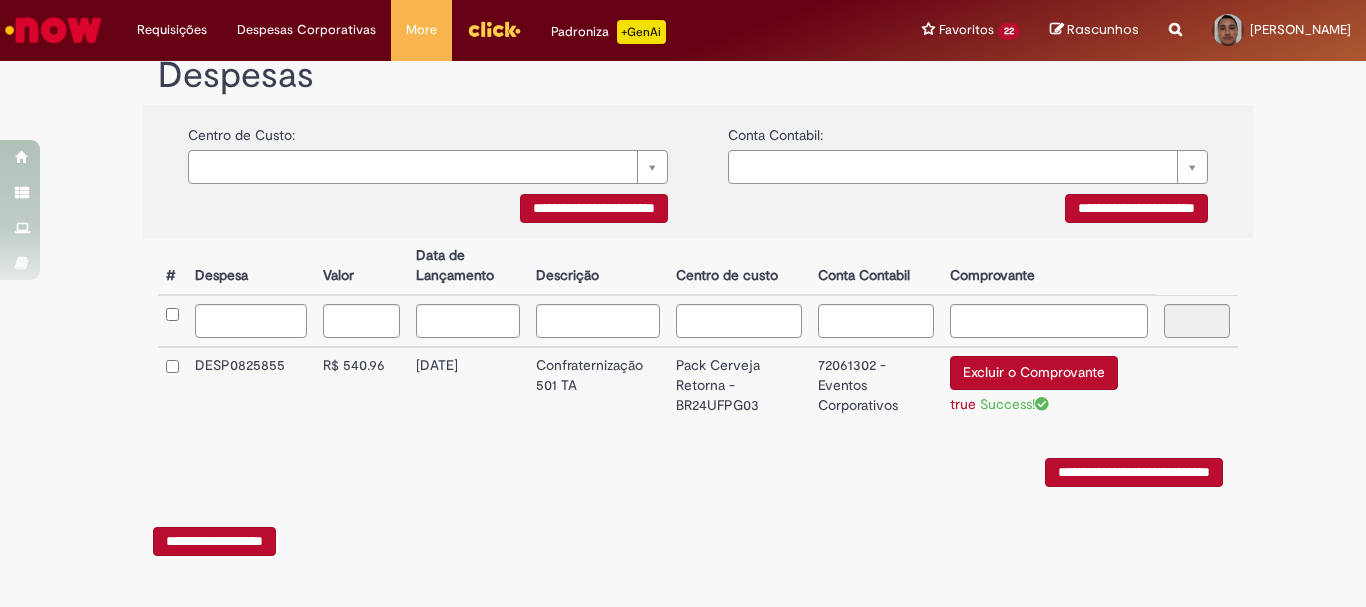 click on "**********" at bounding box center [594, 208] 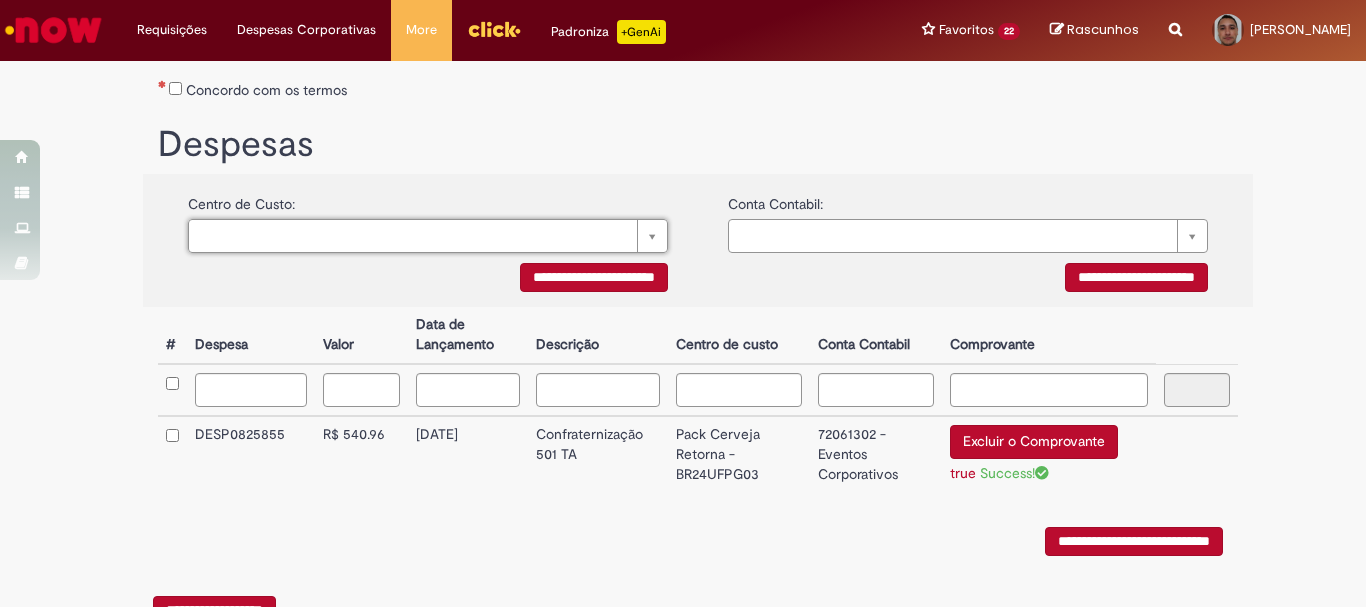 scroll, scrollTop: 377, scrollLeft: 0, axis: vertical 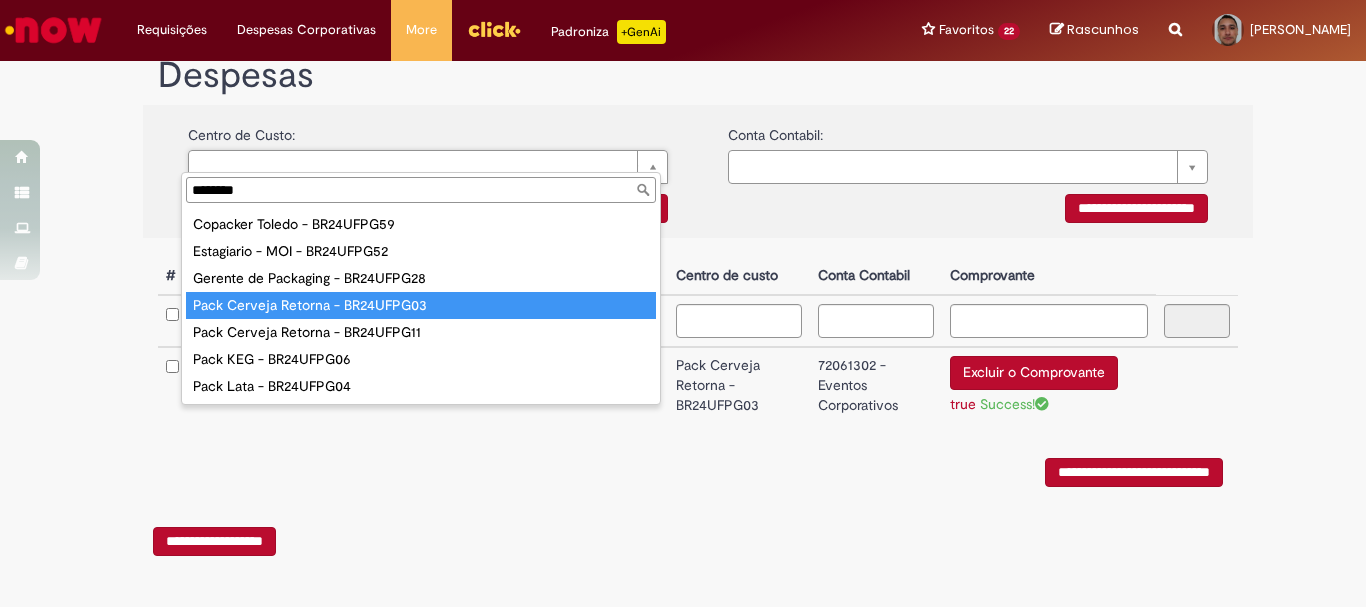 type on "********" 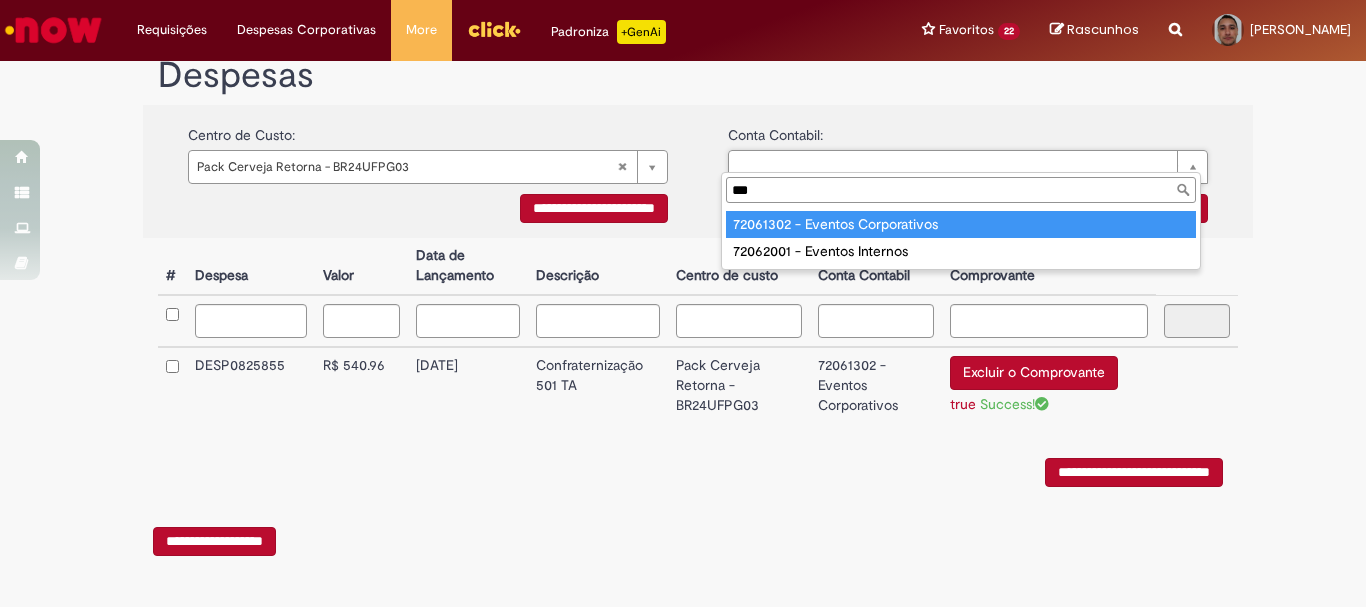 type on "***" 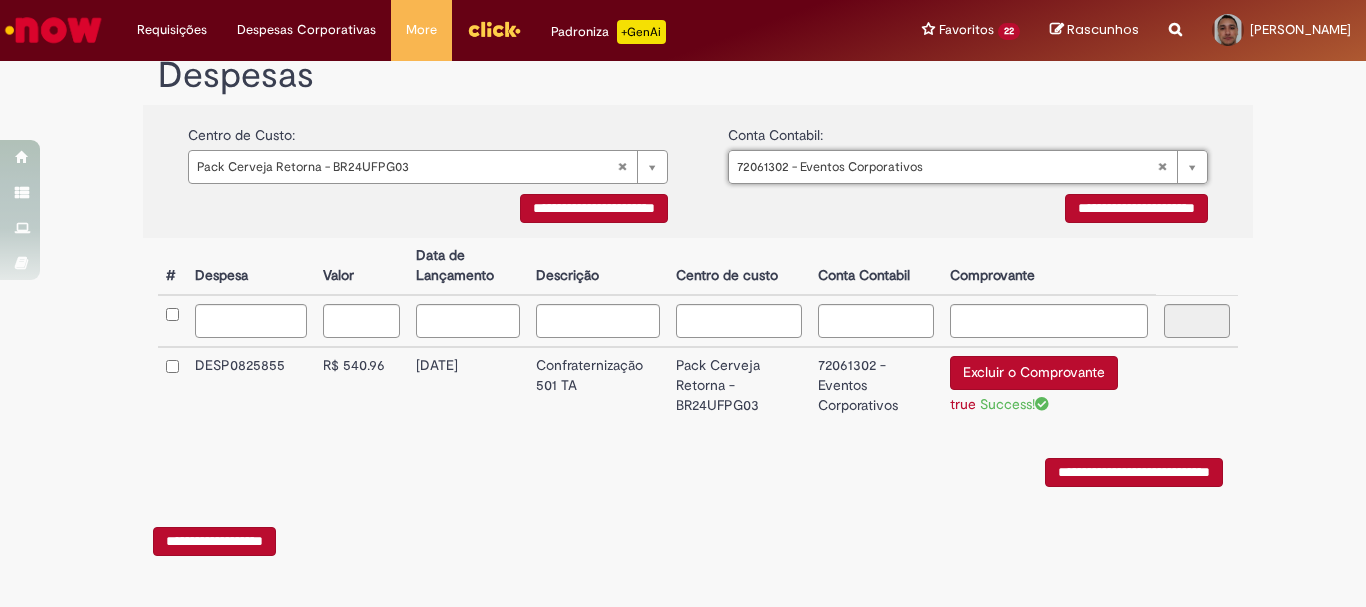 click on "**********" at bounding box center [594, 208] 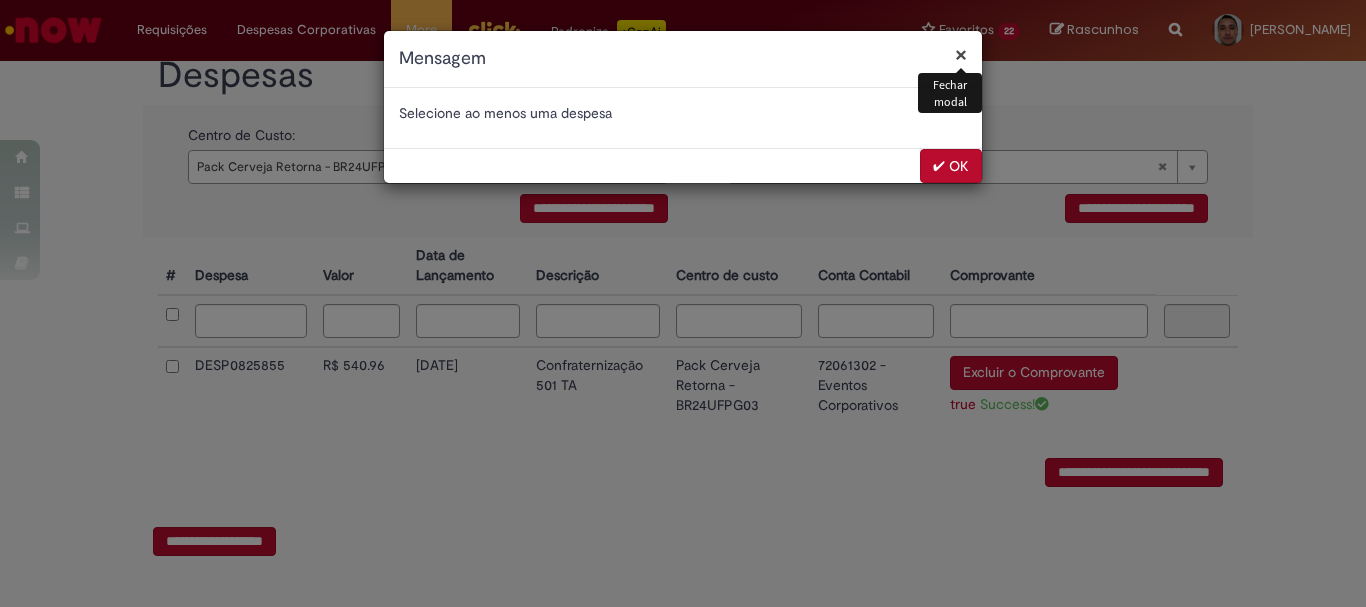 click on "✔ OK" at bounding box center (951, 166) 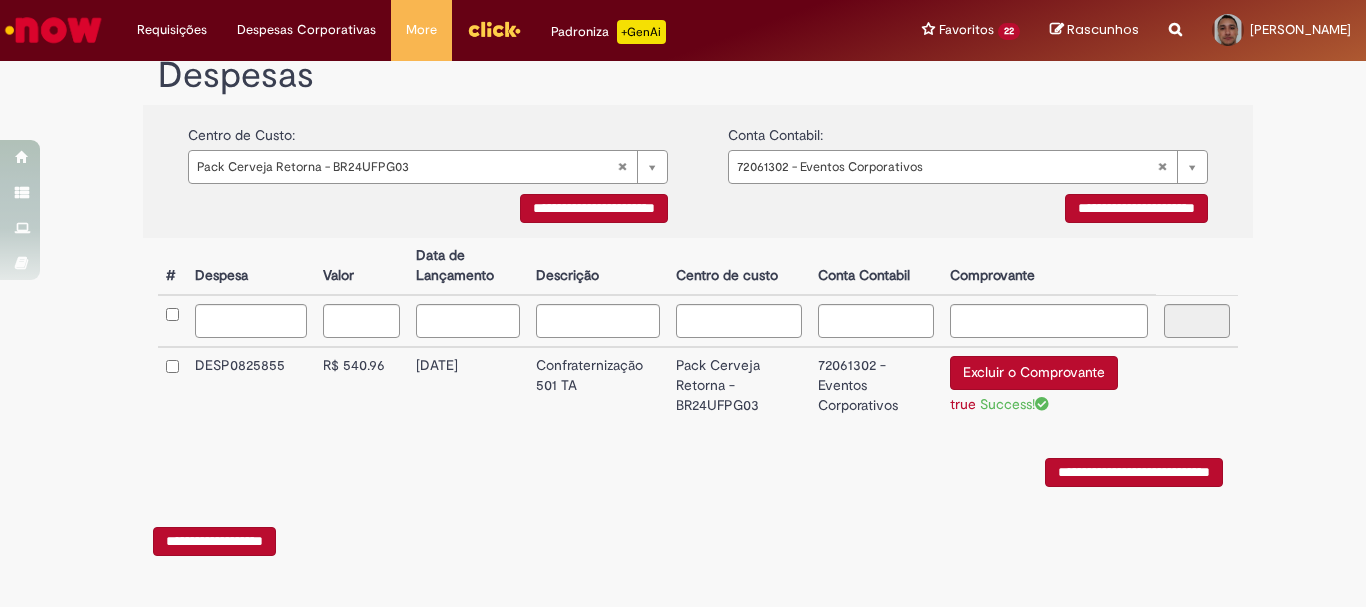 click on "**********" at bounding box center [594, 208] 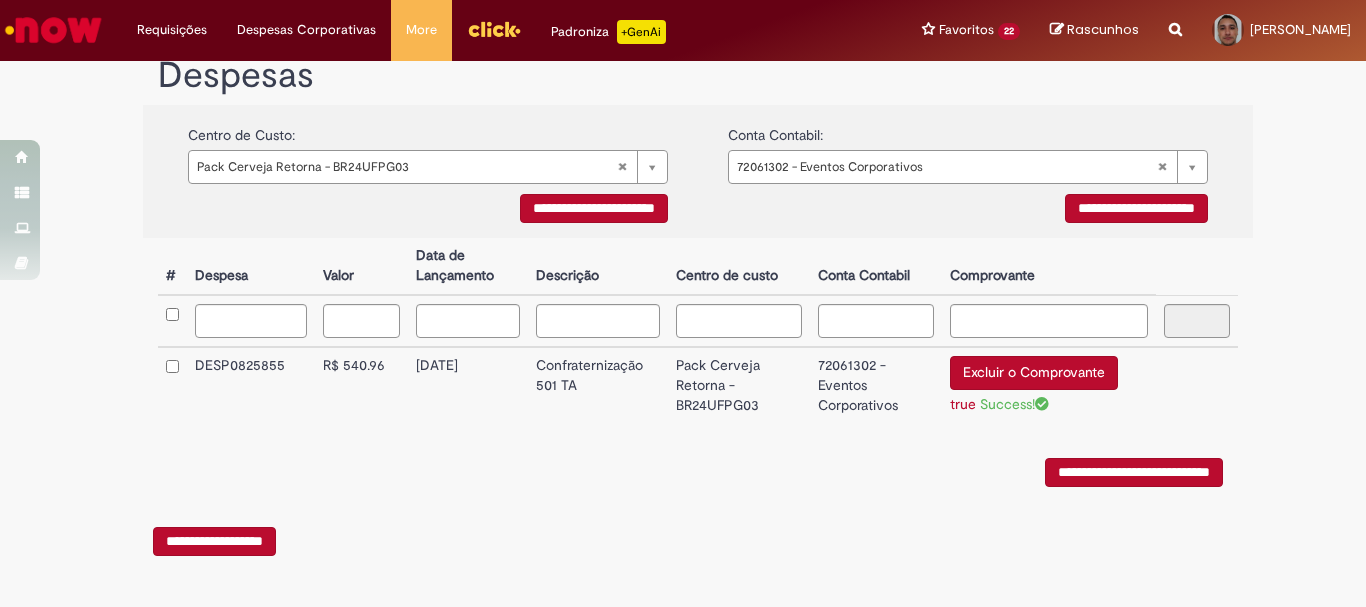 click on "**********" at bounding box center (1136, 208) 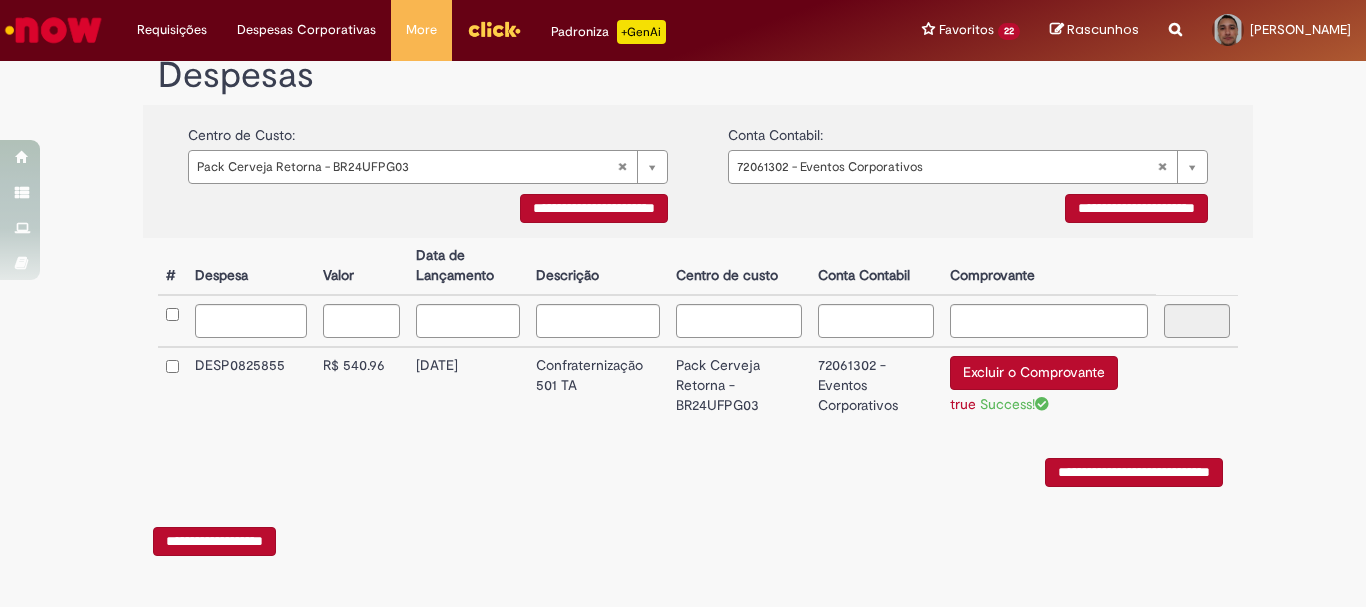 click on "**********" at bounding box center (594, 208) 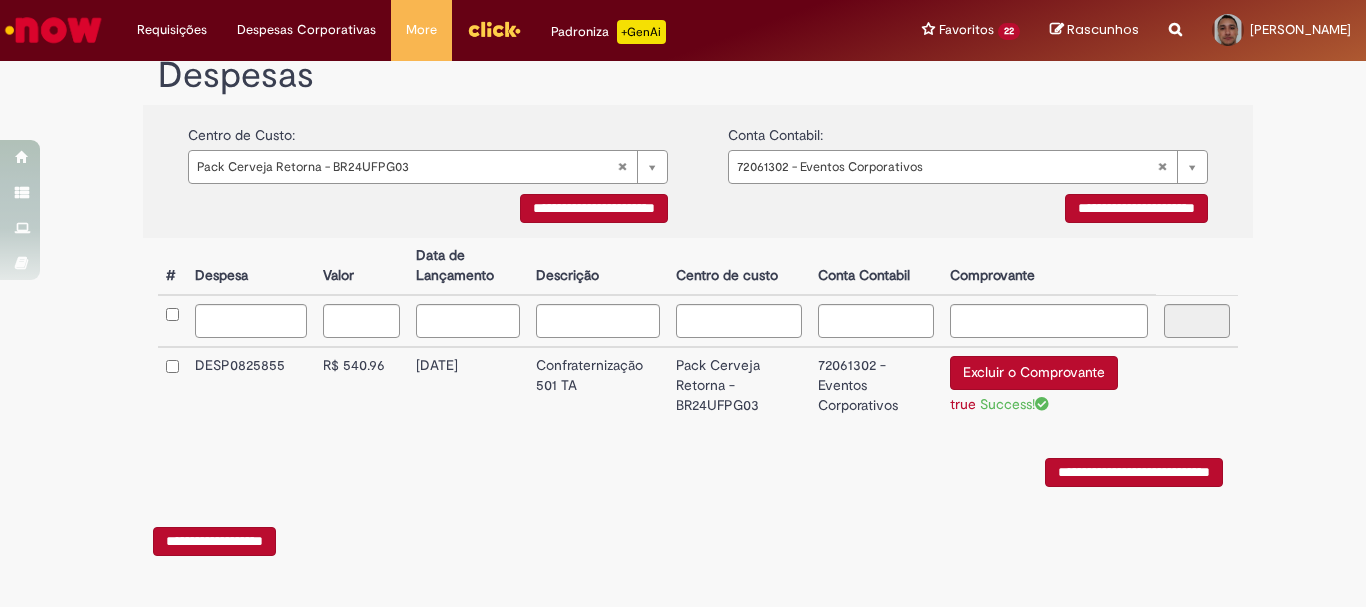 click at bounding box center (172, 321) 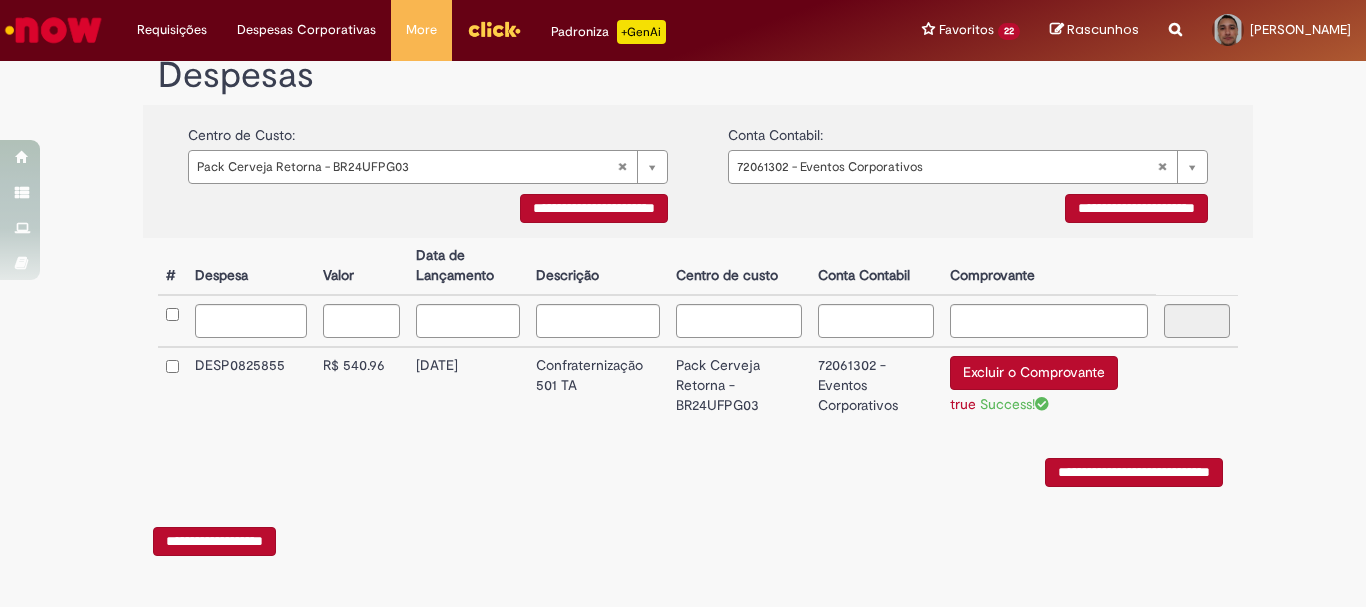 click on "**********" at bounding box center (1134, 472) 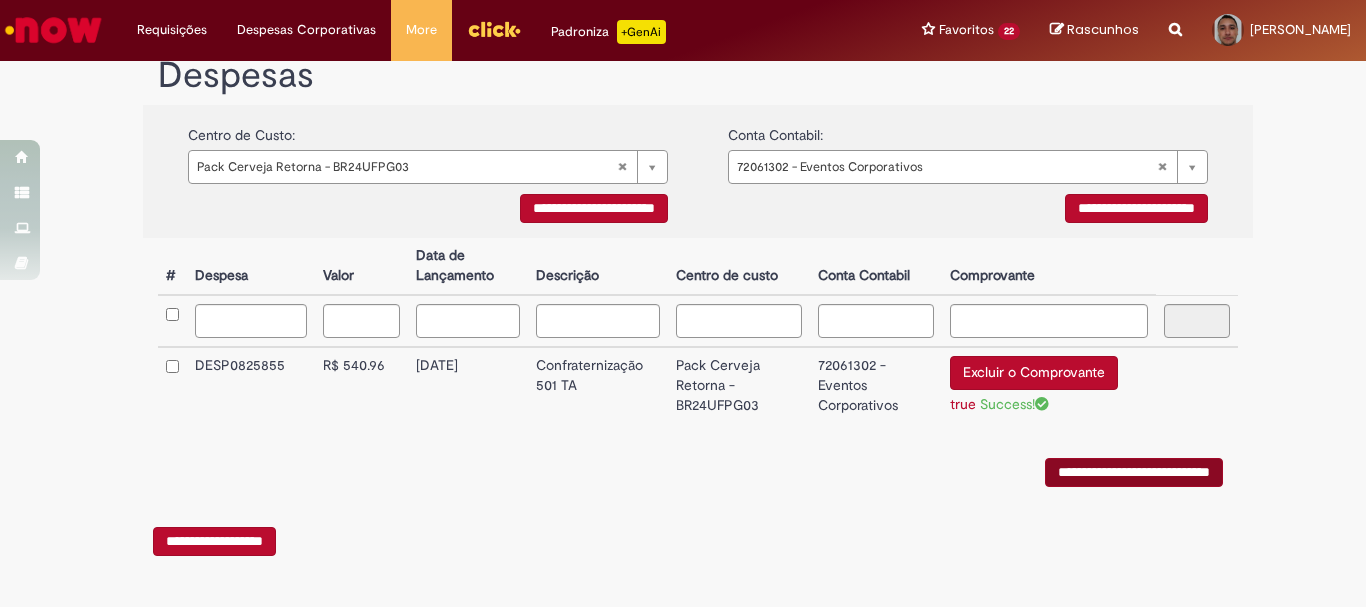 scroll, scrollTop: 0, scrollLeft: 0, axis: both 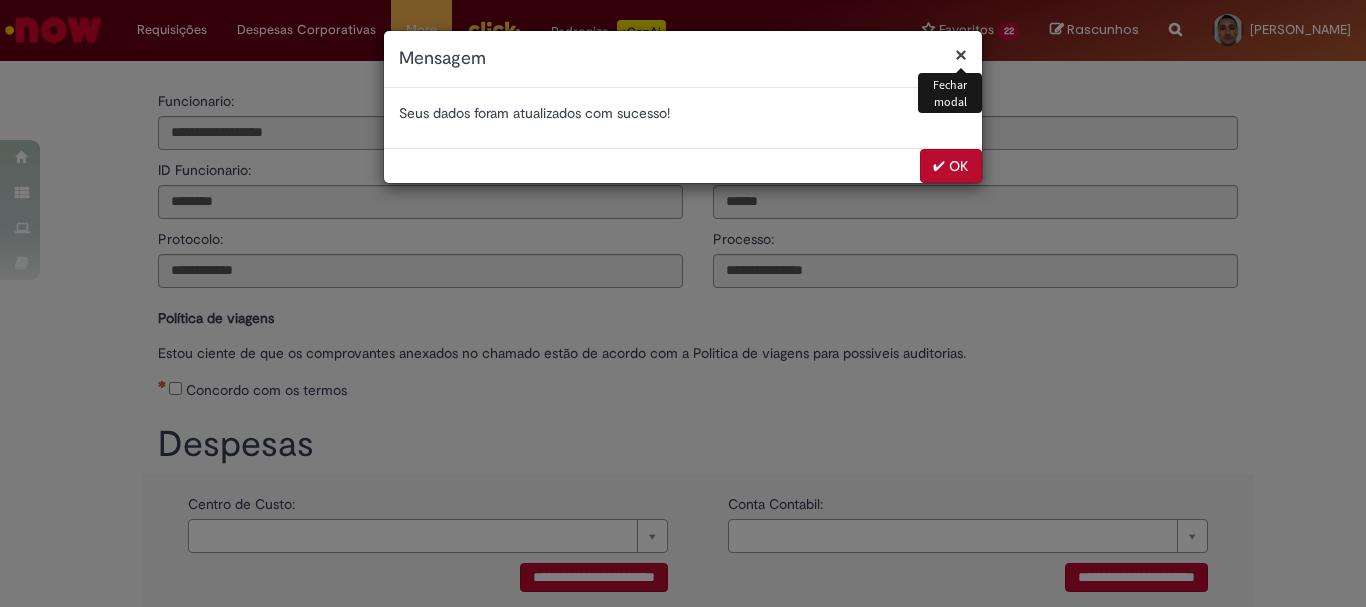 click on "✔ OK" at bounding box center [951, 166] 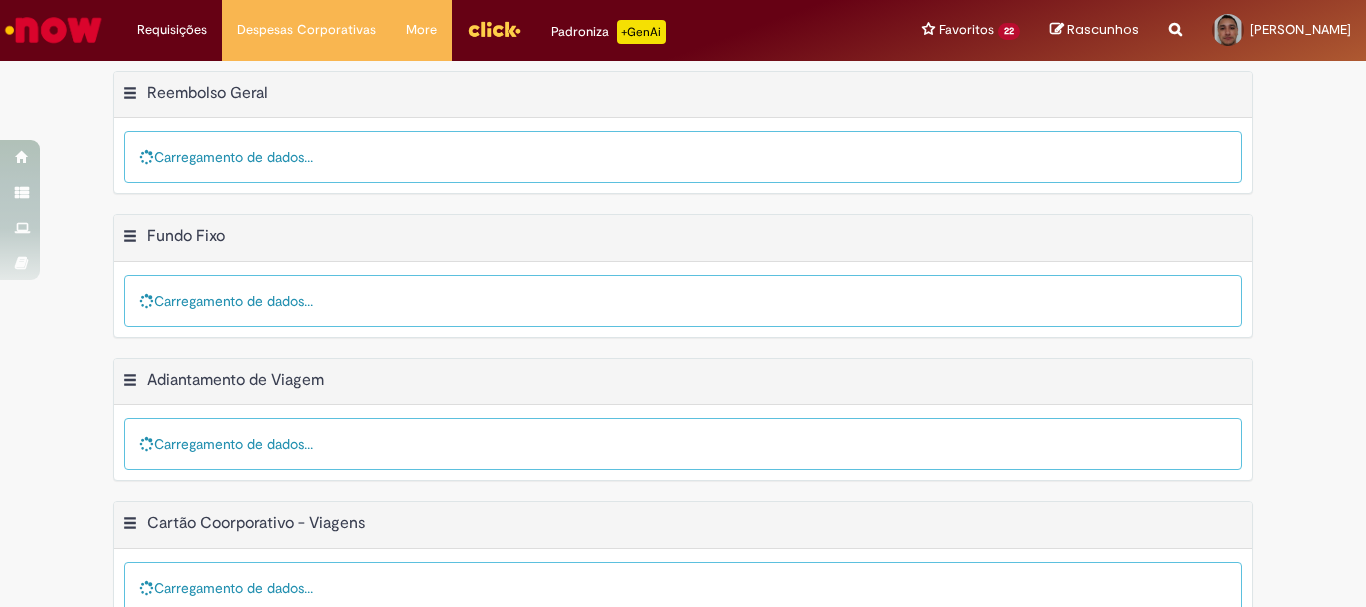 scroll, scrollTop: 0, scrollLeft: 0, axis: both 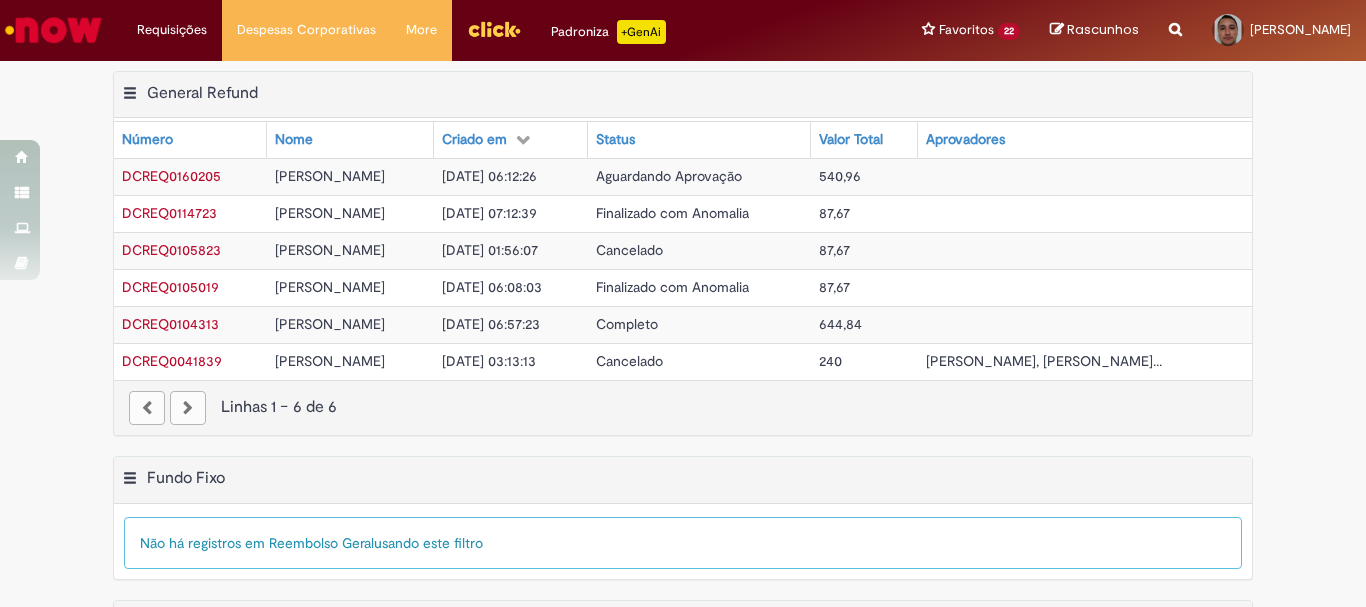 click on "DCREQ0160205" at bounding box center [171, 176] 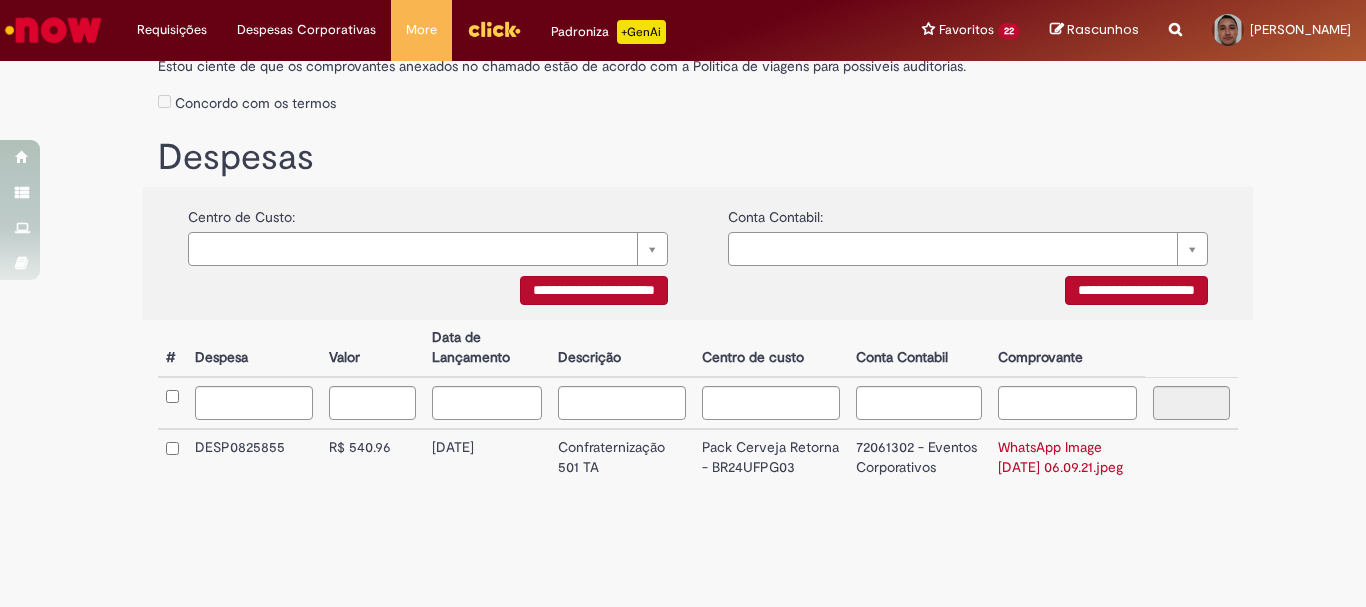 scroll, scrollTop: 0, scrollLeft: 0, axis: both 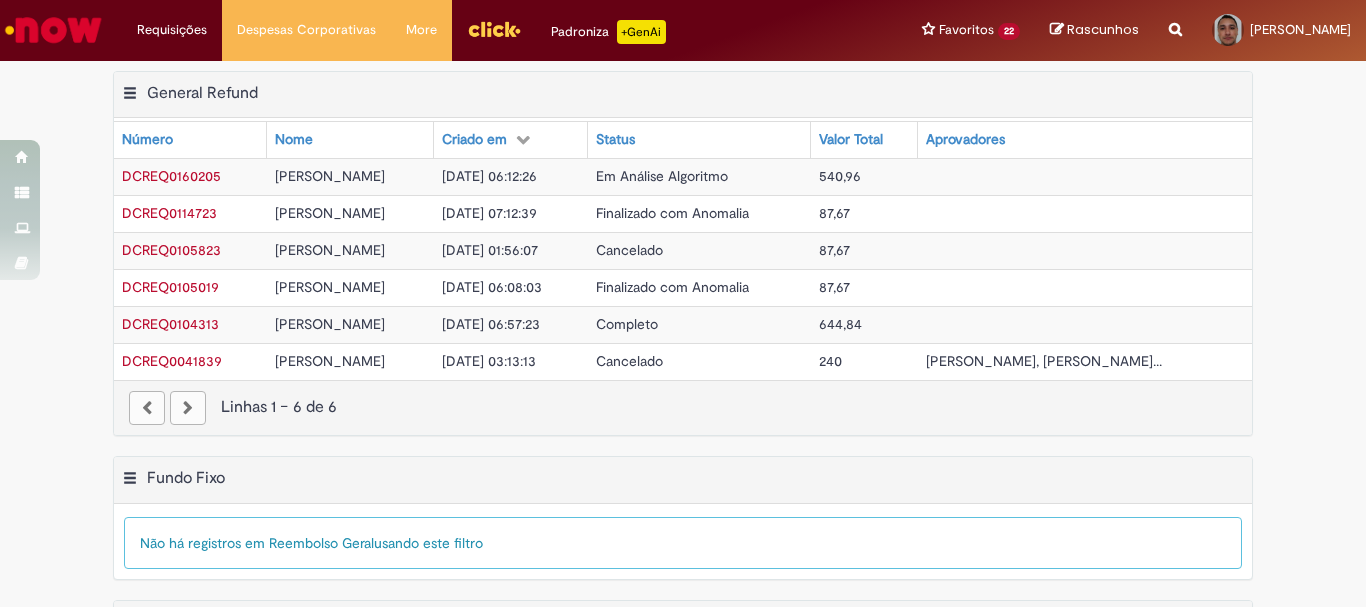 drag, startPoint x: 73, startPoint y: 464, endPoint x: 82, endPoint y: 425, distance: 40.024994 